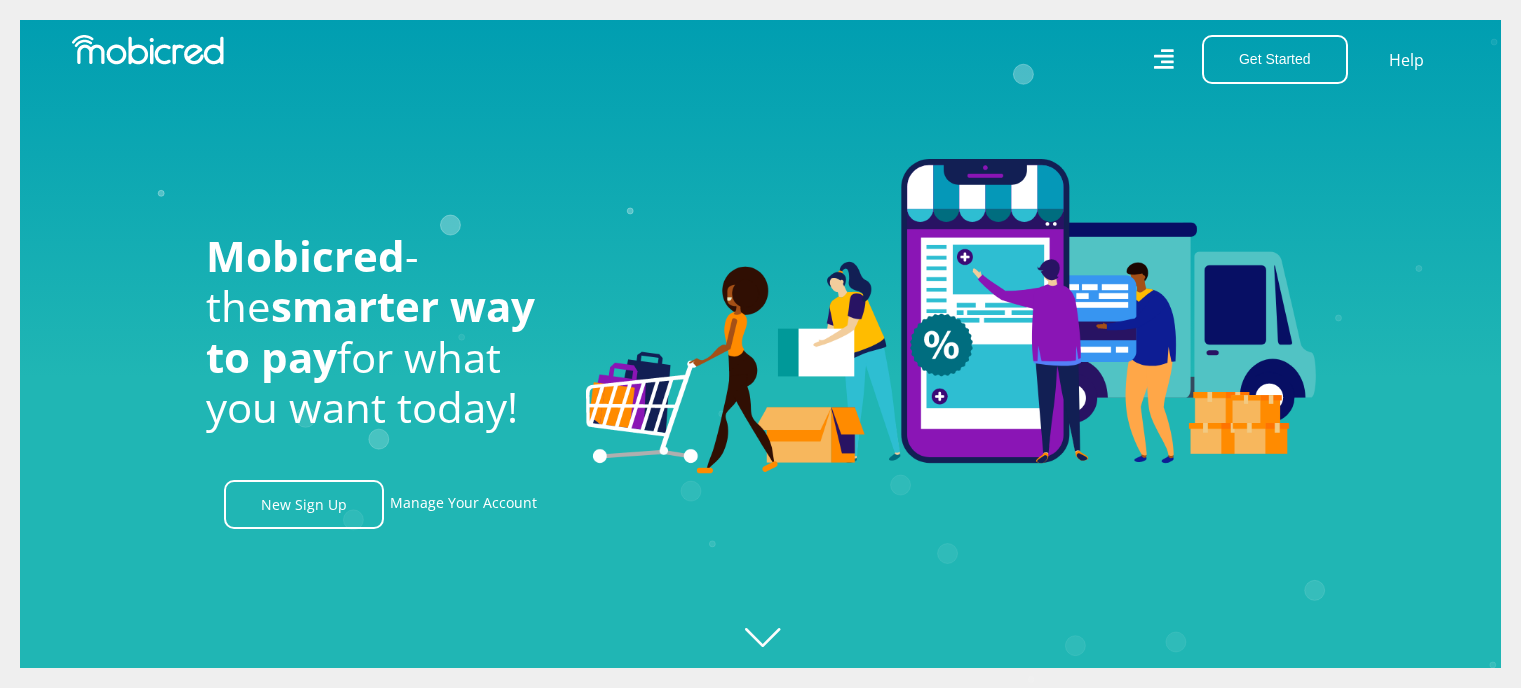 scroll, scrollTop: 0, scrollLeft: 0, axis: both 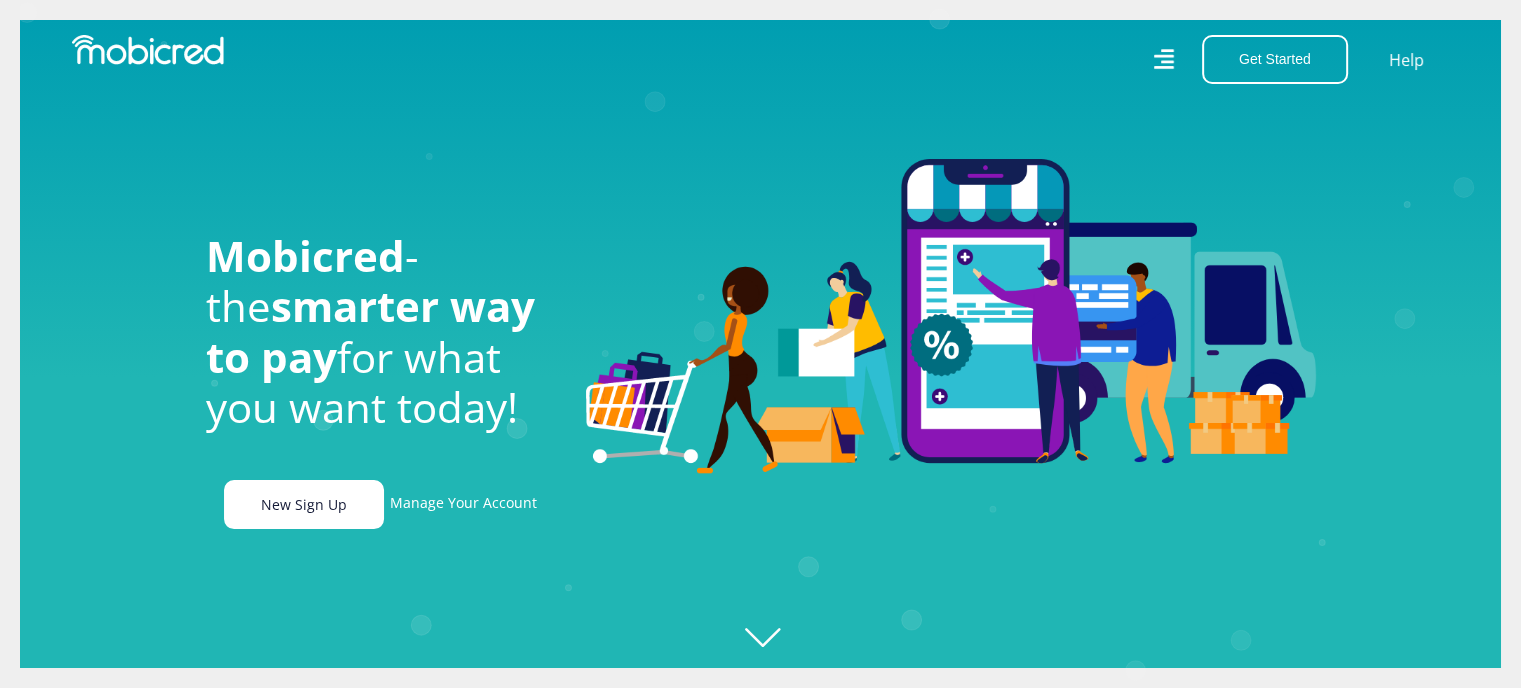 click on "New Sign Up" at bounding box center [304, 504] 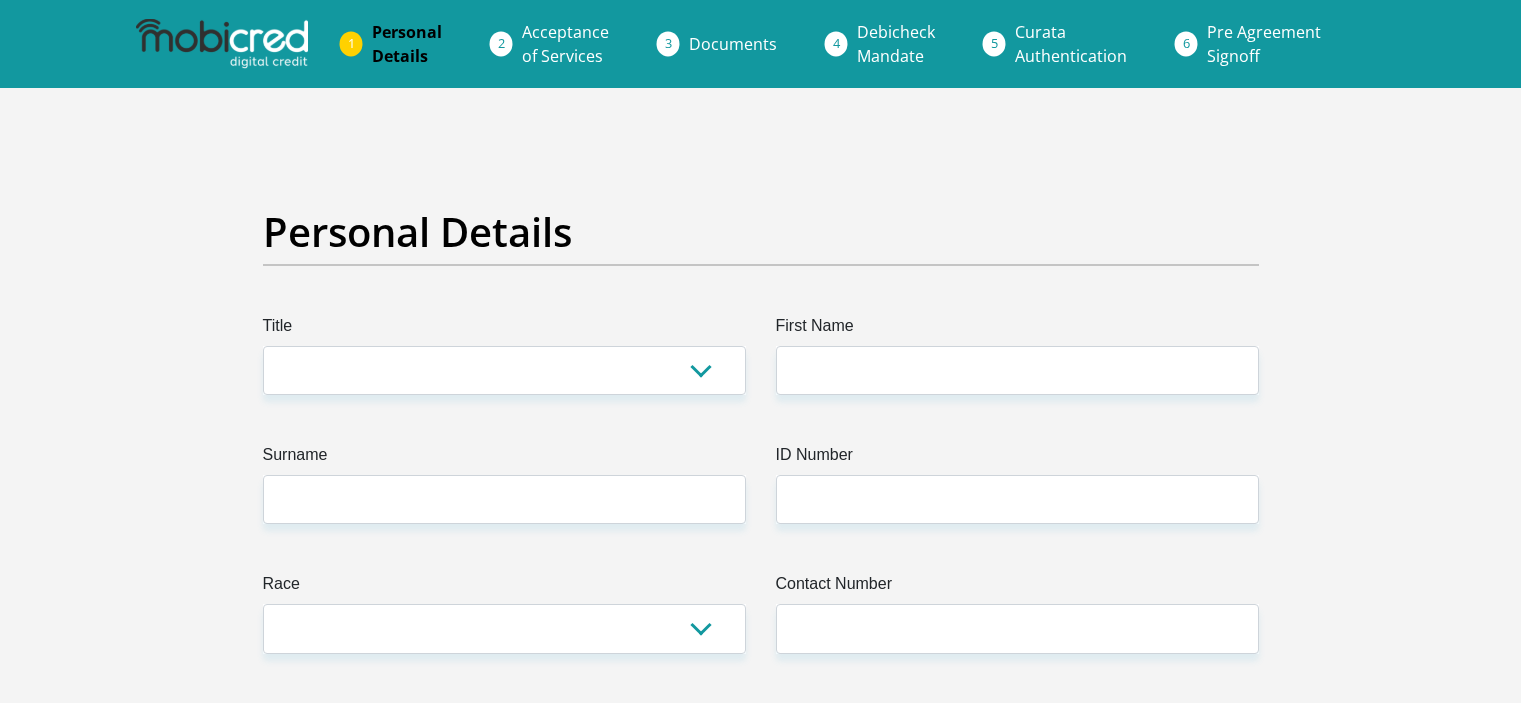 scroll, scrollTop: 0, scrollLeft: 0, axis: both 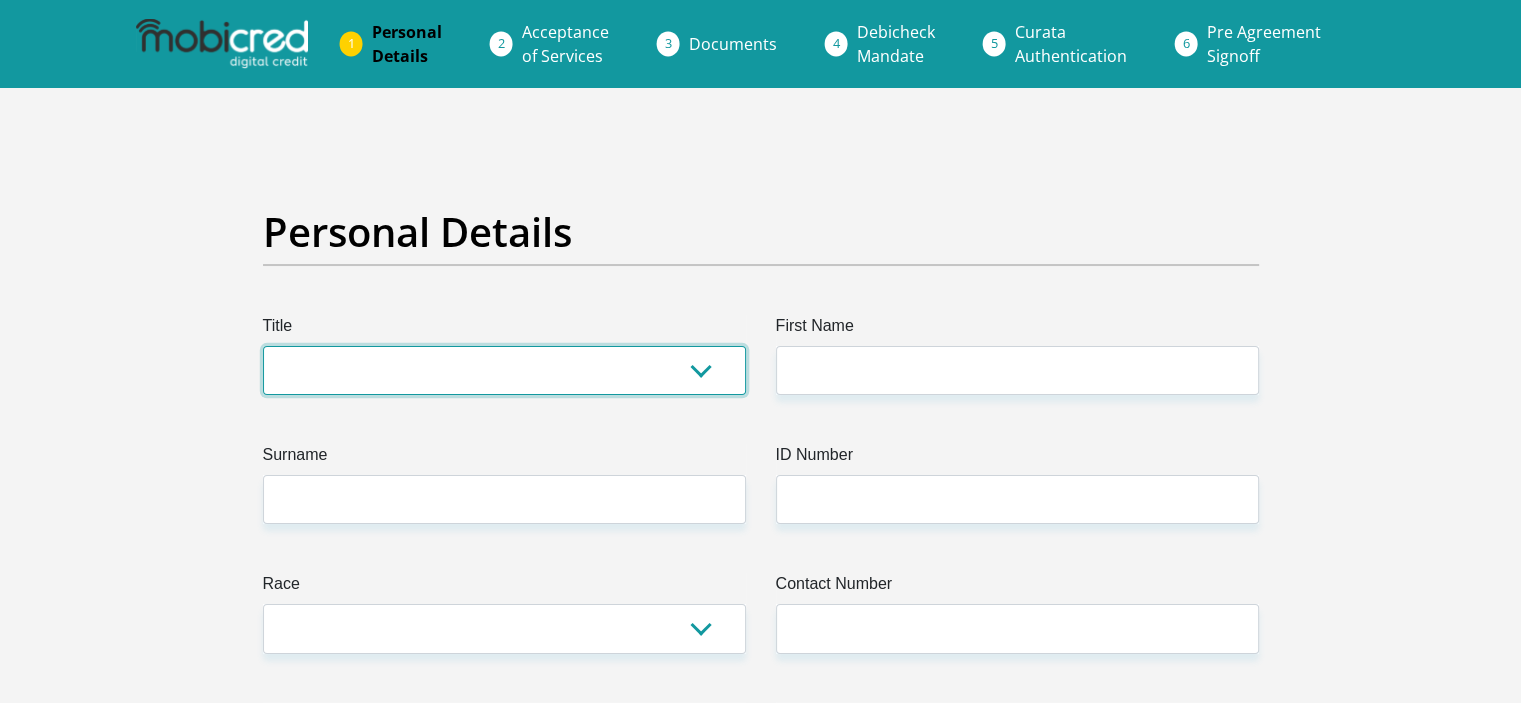 click on "Mr
Ms
Mrs
Dr
Other" at bounding box center [504, 370] 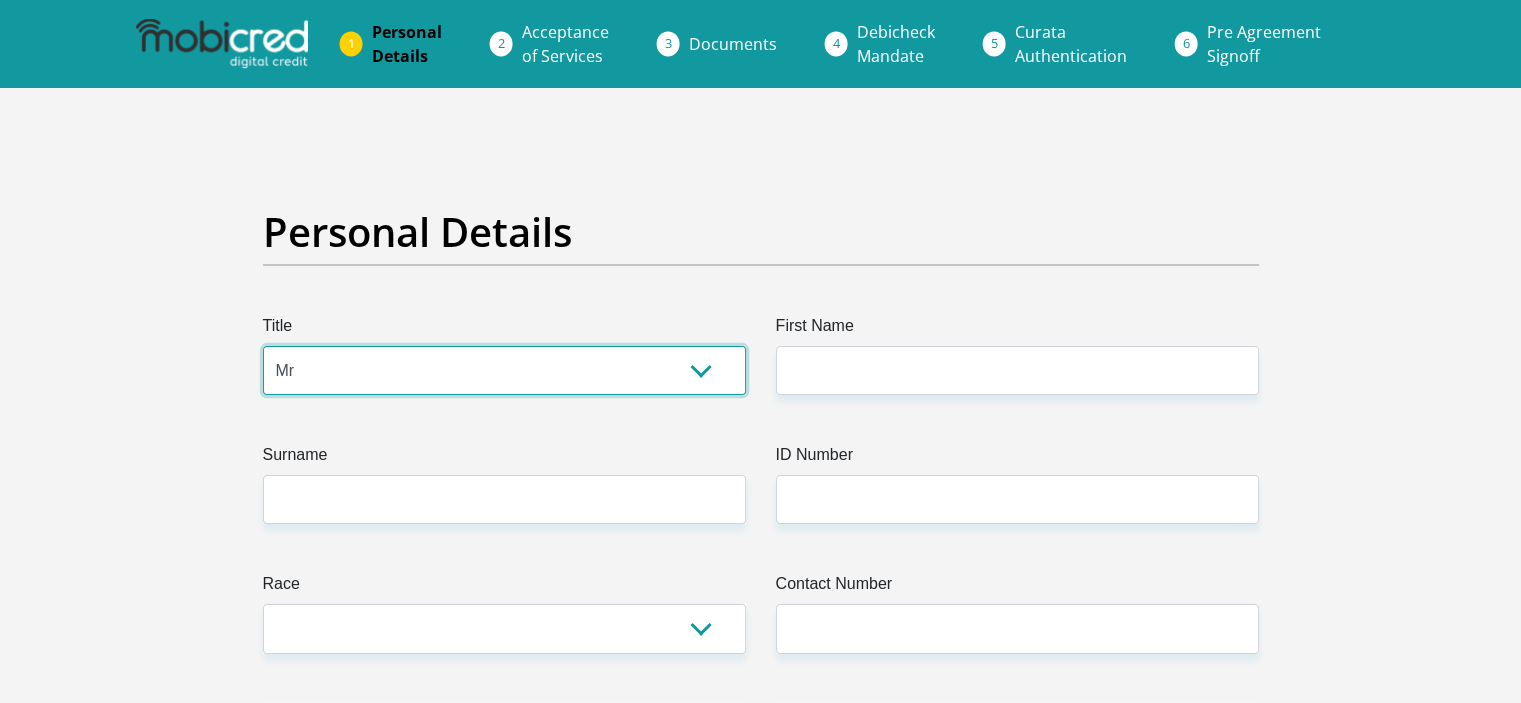 click on "Mr
Ms
Mrs
Dr
Other" at bounding box center [504, 370] 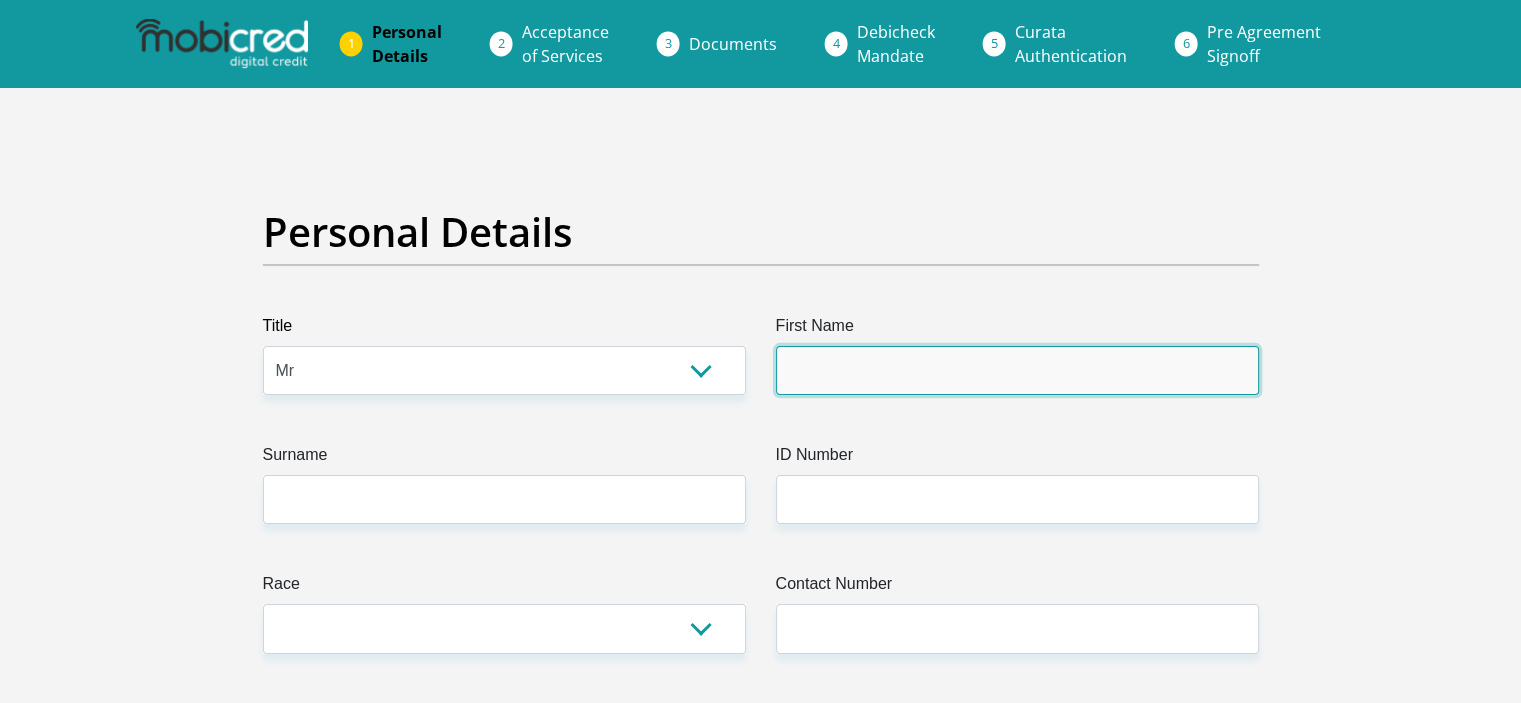 click on "First Name" at bounding box center (1017, 370) 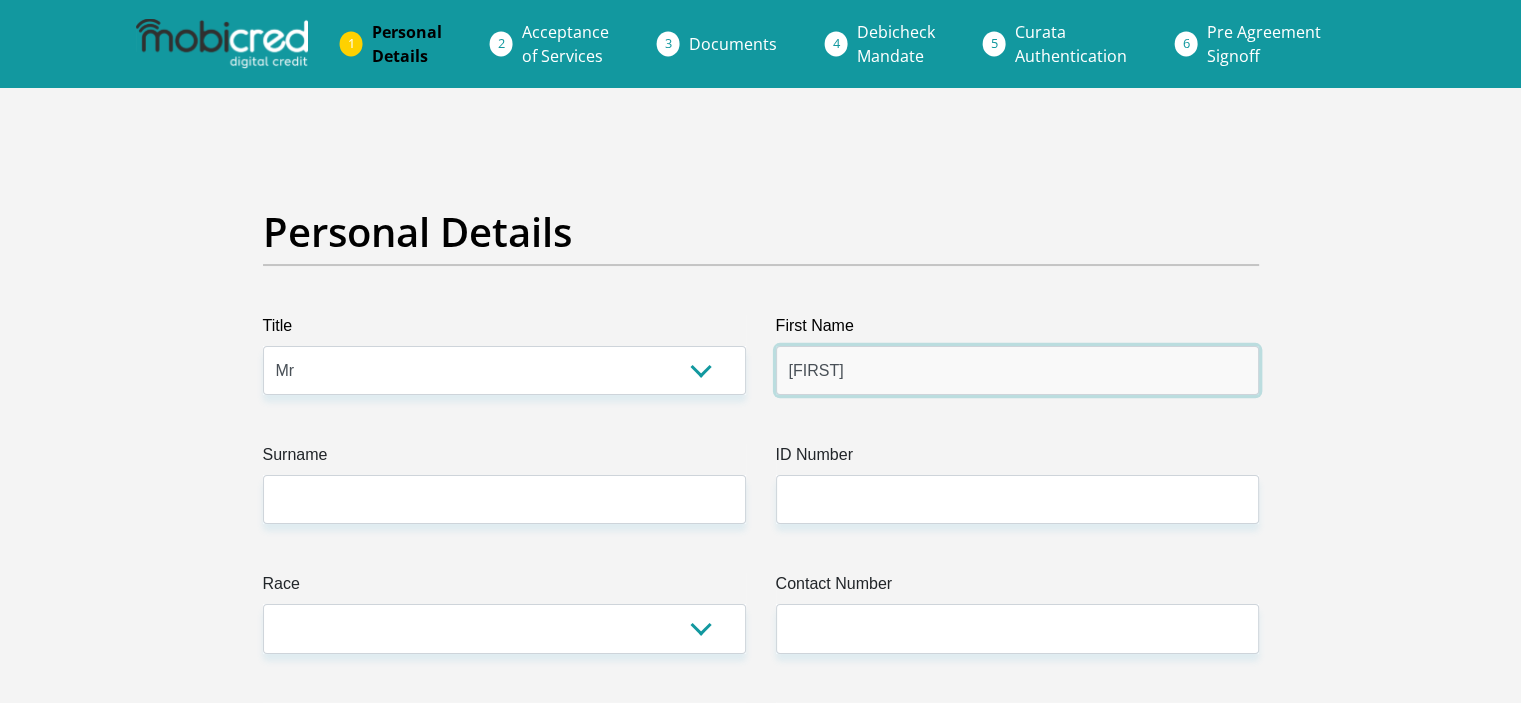 type on "[FIRST]" 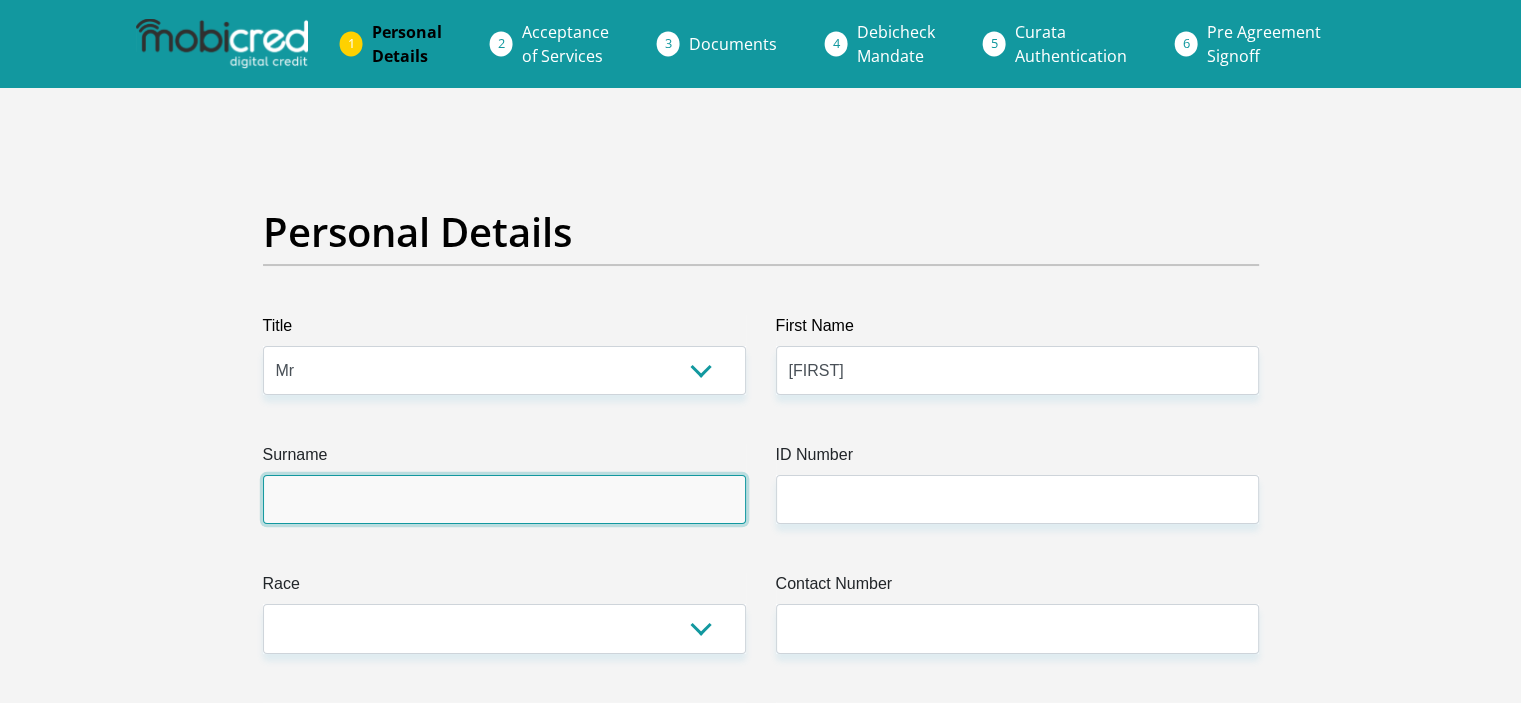 click on "Surname" at bounding box center [504, 499] 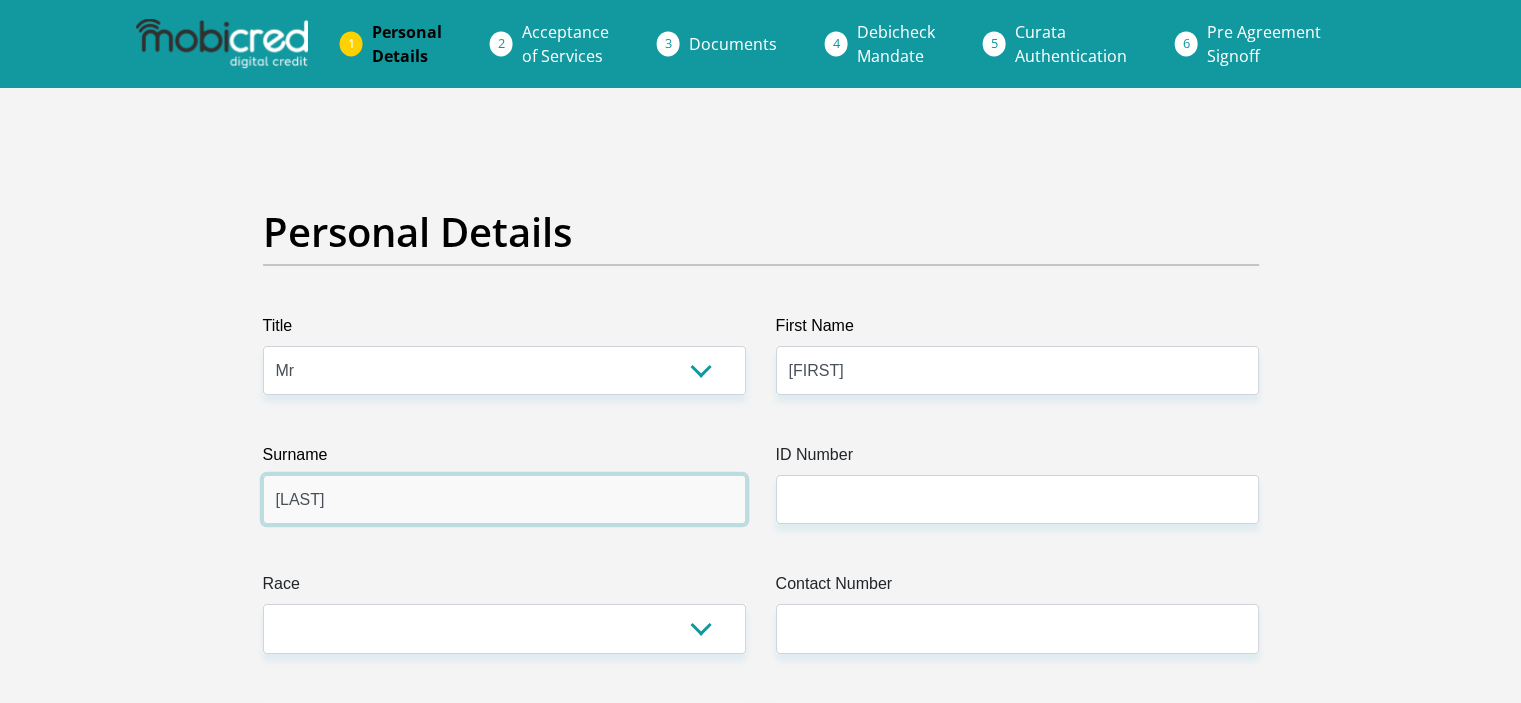 type on "[LAST]" 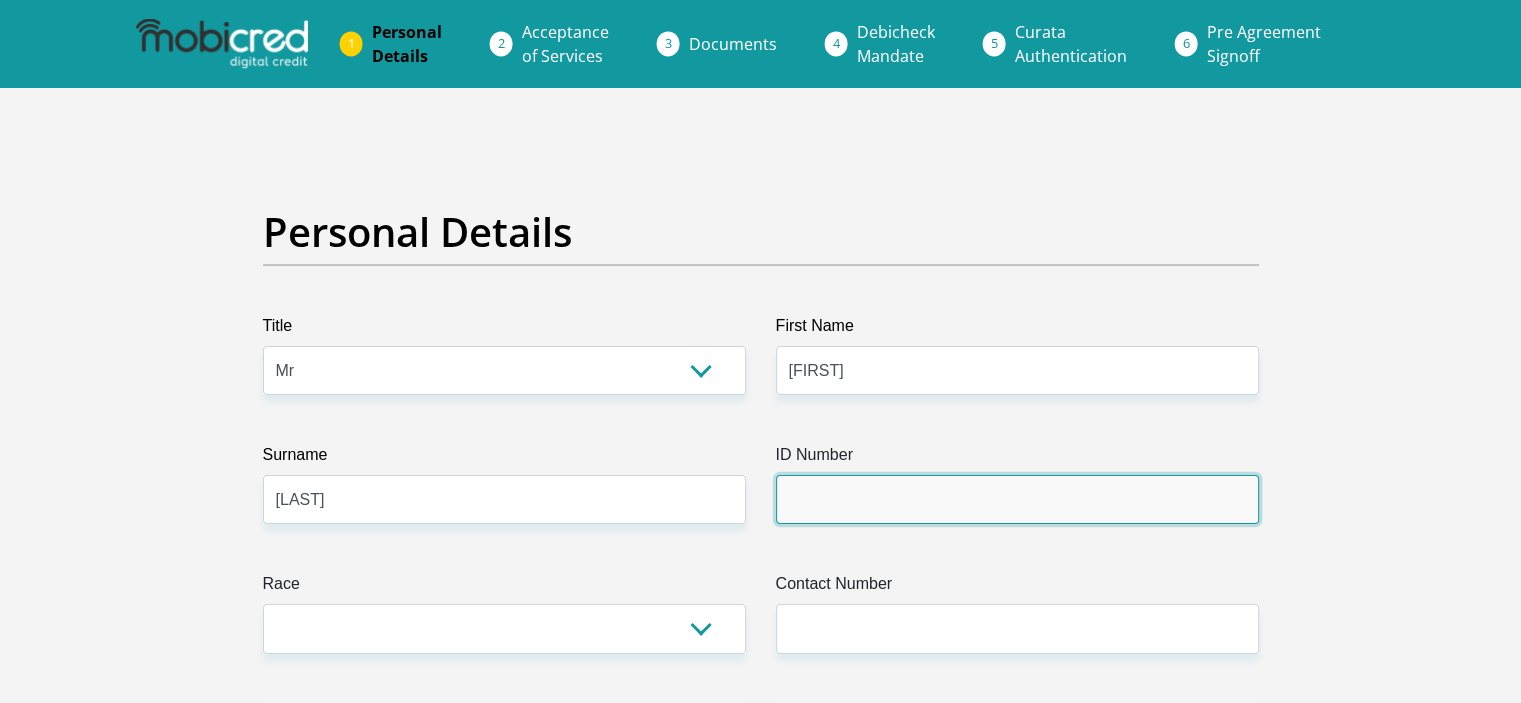 click on "ID Number" at bounding box center [1017, 499] 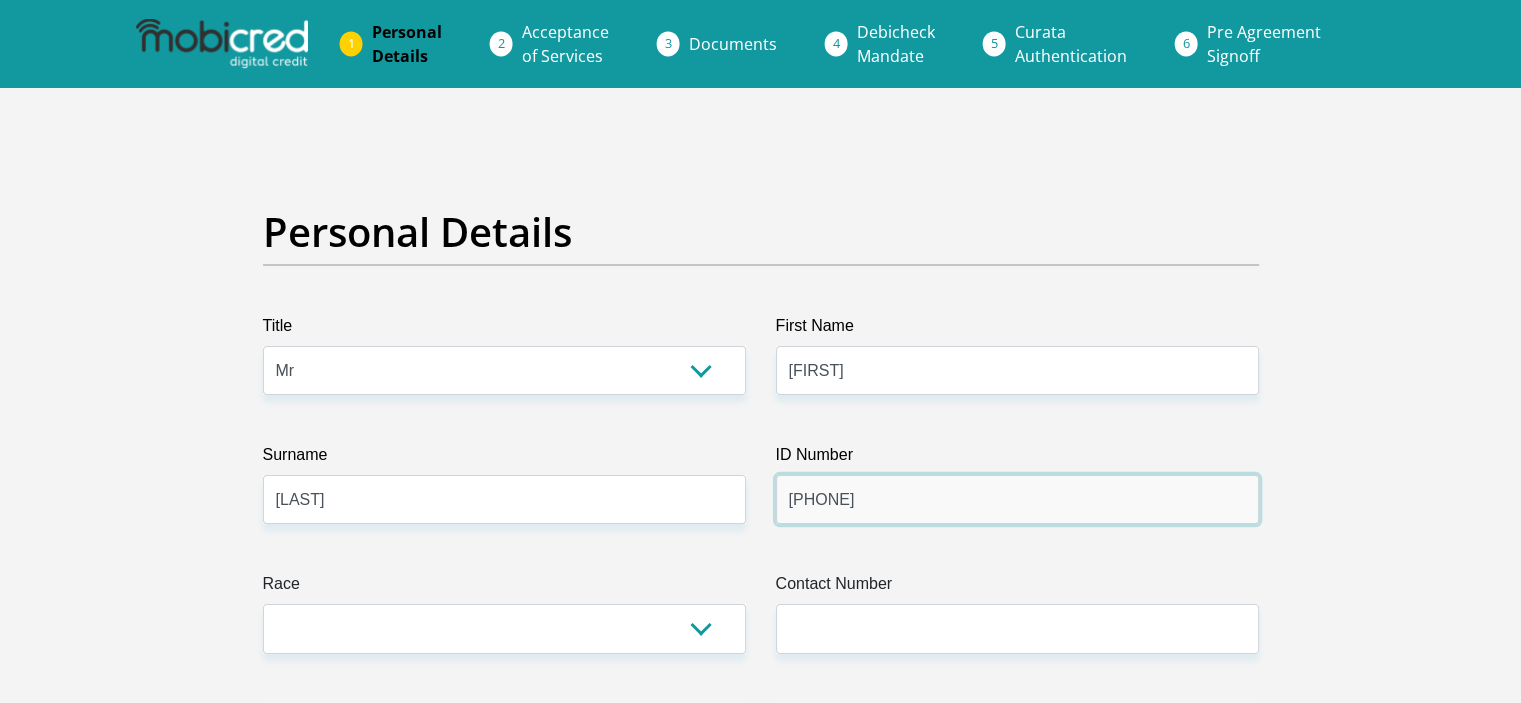 type on "[PHONE]" 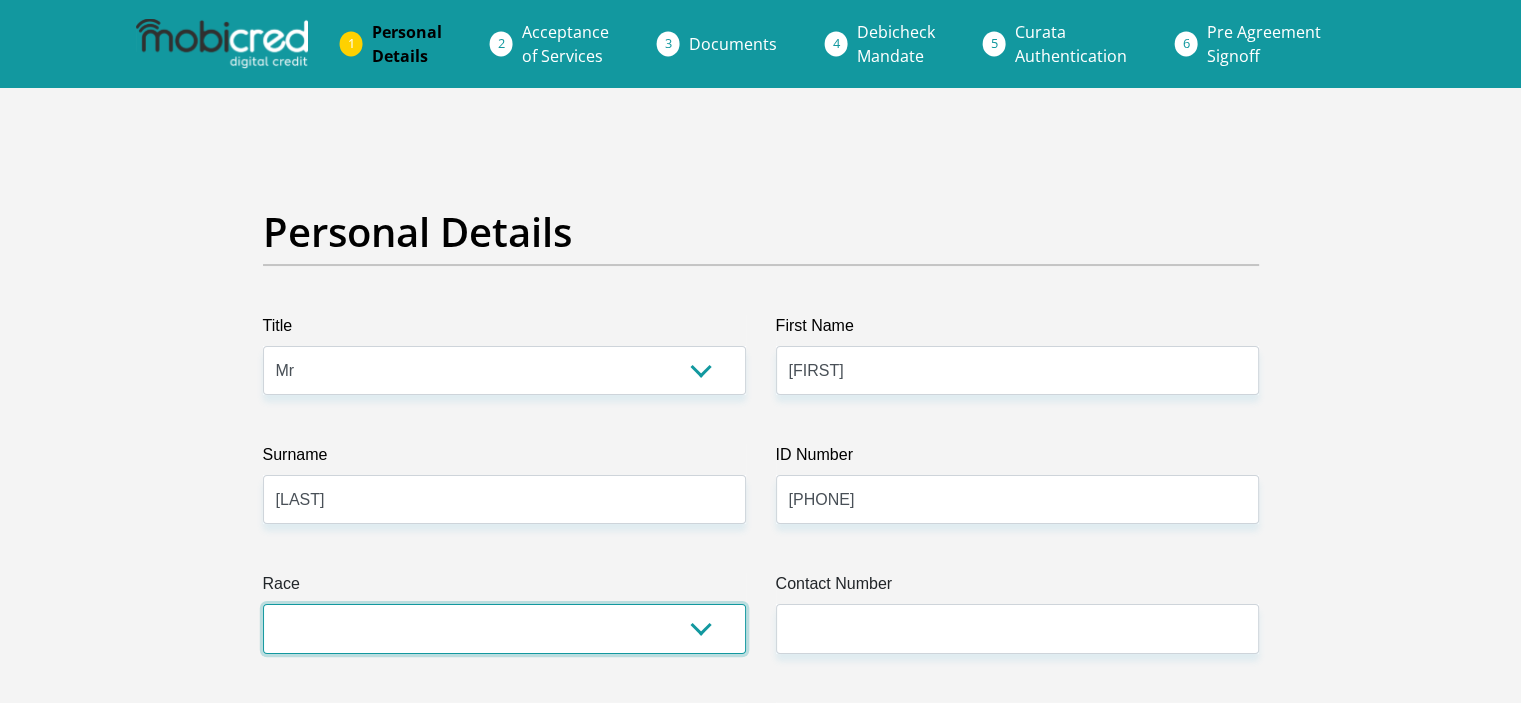click on "Black
Coloured
Indian
White
Other" at bounding box center (504, 628) 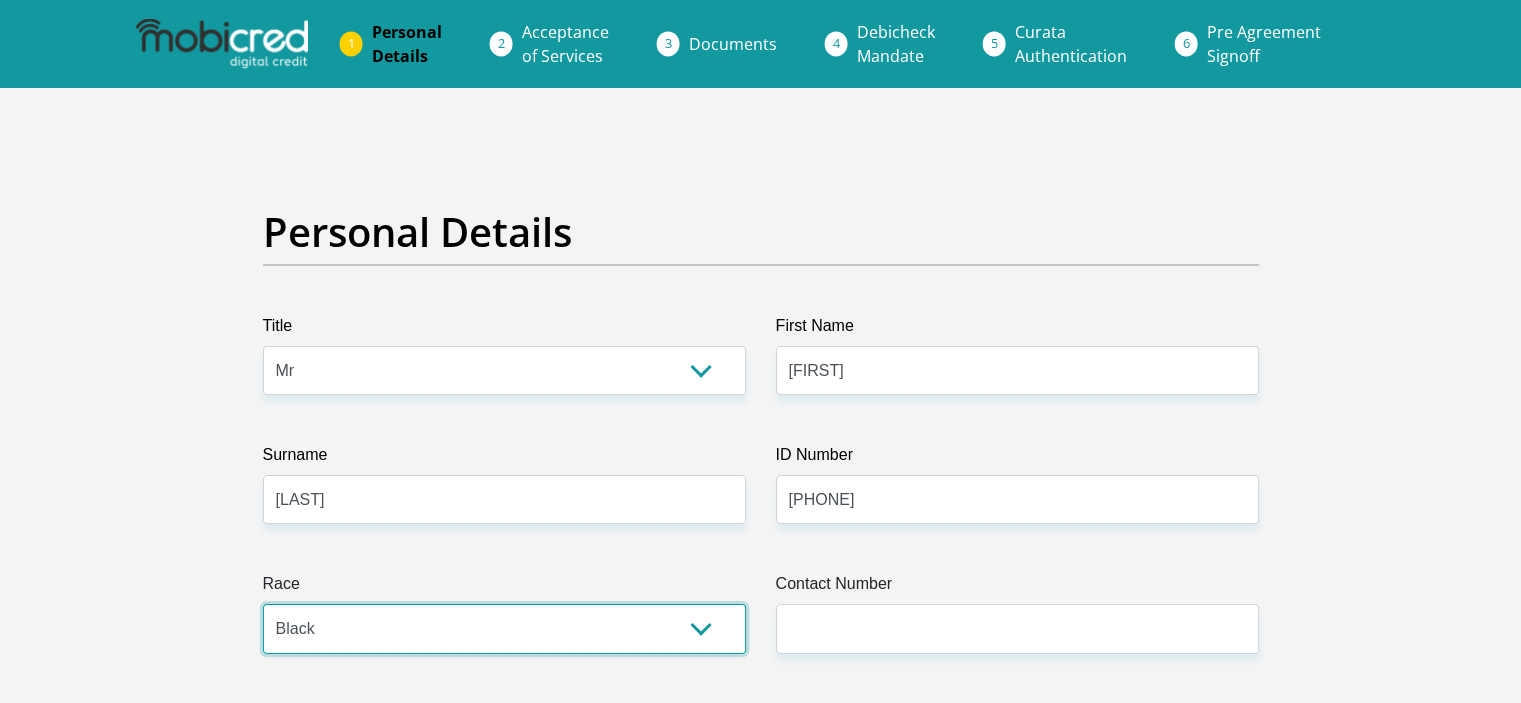 click on "Black
Coloured
Indian
White
Other" at bounding box center (504, 628) 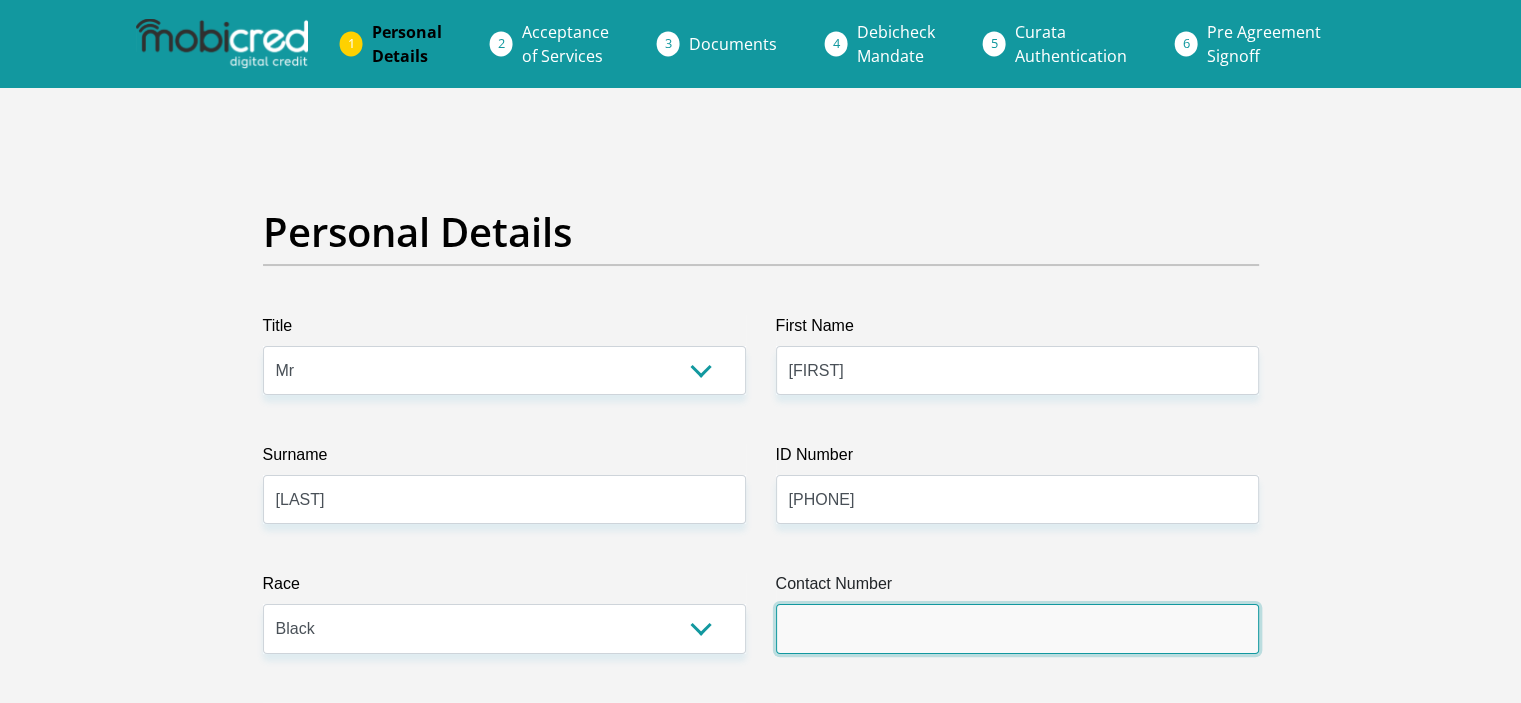 click on "Contact Number" at bounding box center [1017, 628] 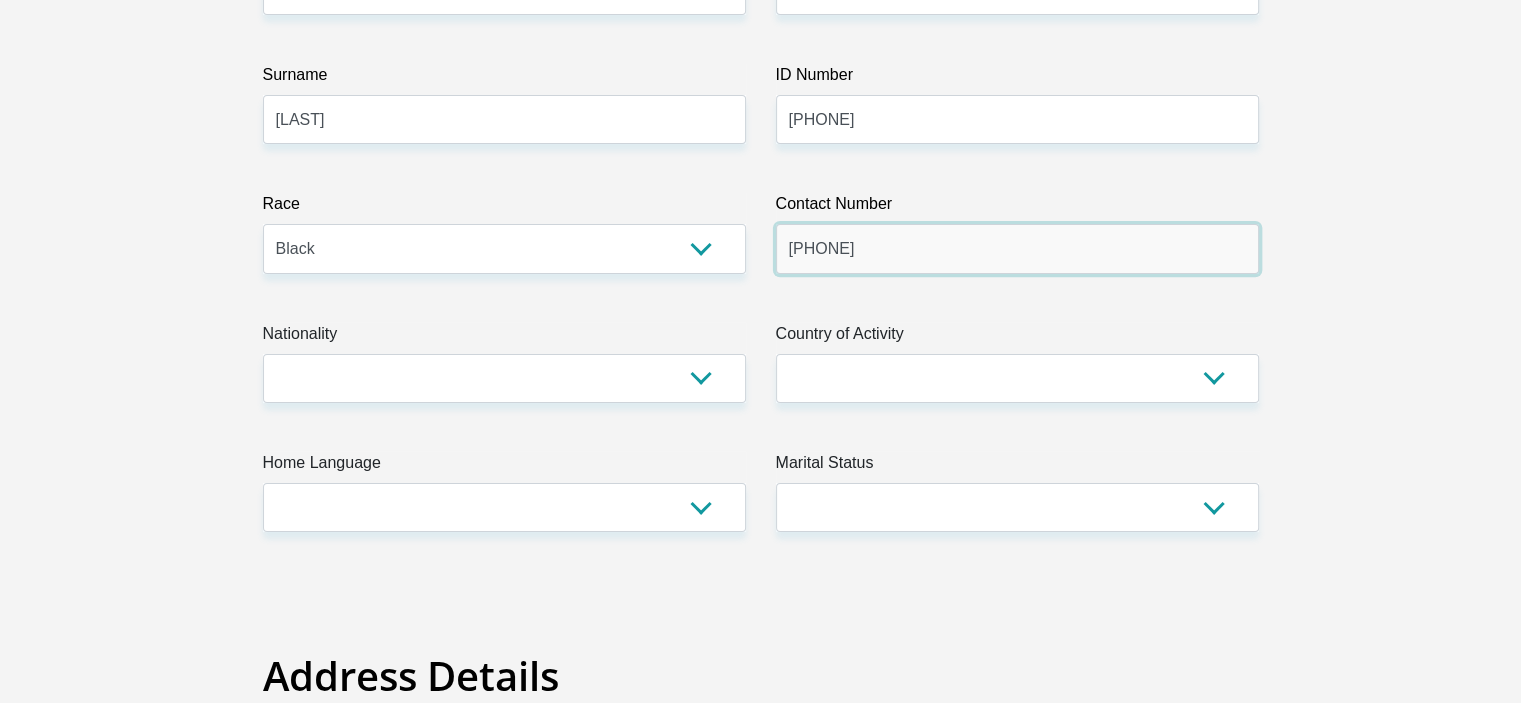 scroll, scrollTop: 380, scrollLeft: 0, axis: vertical 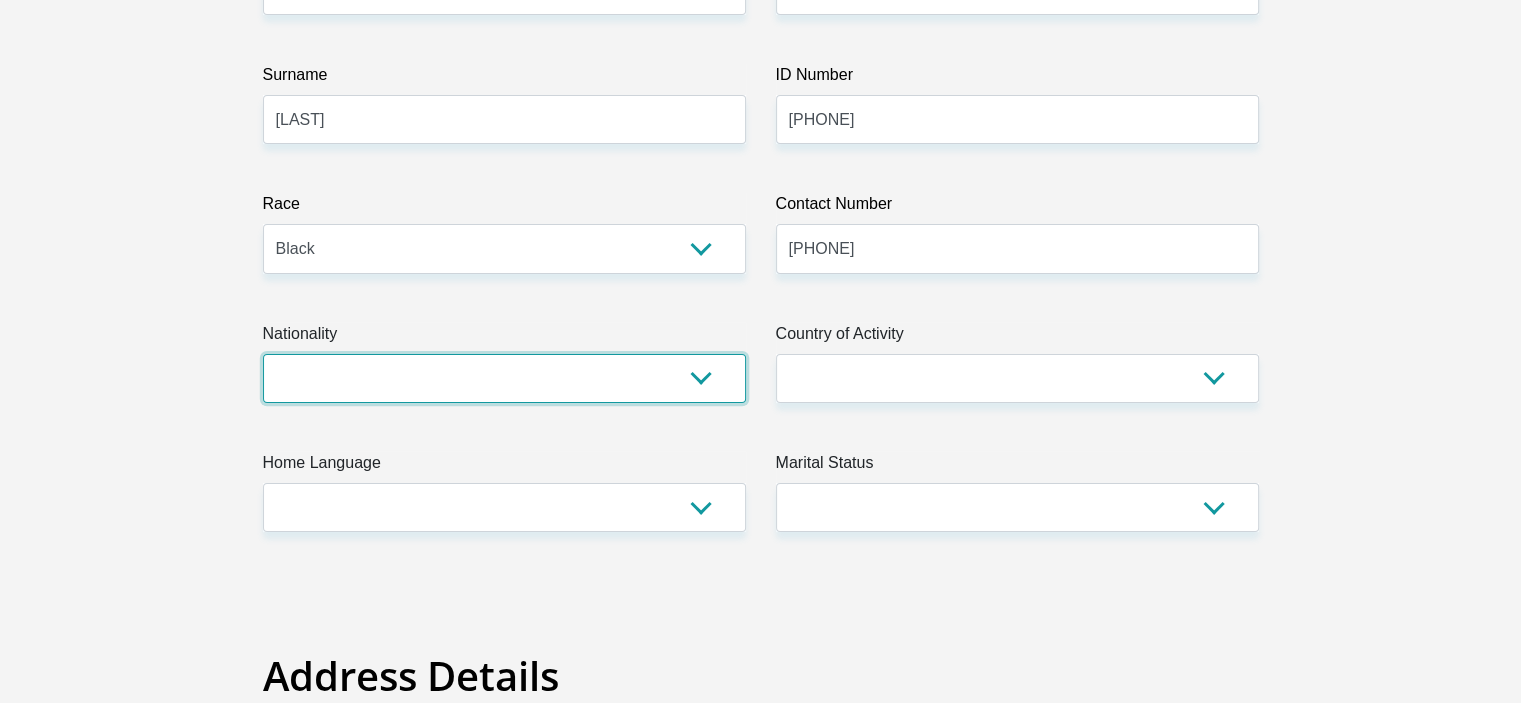 click on "South Africa
Afghanistan
Aland Islands
Albania
Algeria
America Samoa
American Virgin Islands
Andorra
Angola
Anguilla
Antarctica
Antigua and Barbuda
Argentina
Armenia
Aruba
Ascension Island
Australia
Austria
Azerbaijan
Bahamas
Bahrain
Bangladesh
Barbados
Chad" at bounding box center (504, 378) 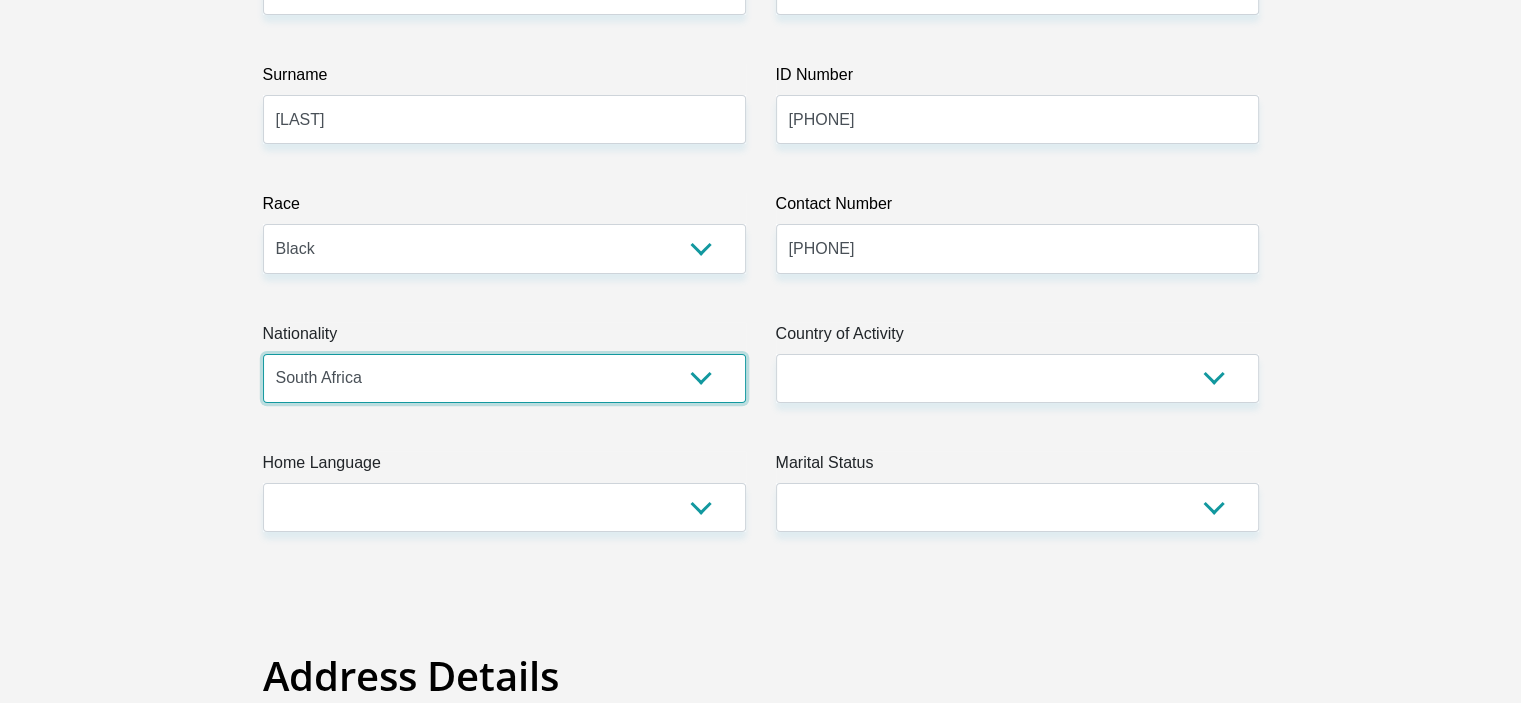 click on "South Africa
Afghanistan
Aland Islands
Albania
Algeria
America Samoa
American Virgin Islands
Andorra
Angola
Anguilla
Antarctica
Antigua and Barbuda
Argentina
Armenia
Aruba
Ascension Island
Australia
Austria
Azerbaijan
Bahamas
Bahrain
Bangladesh
Barbados
Chad" at bounding box center [504, 378] 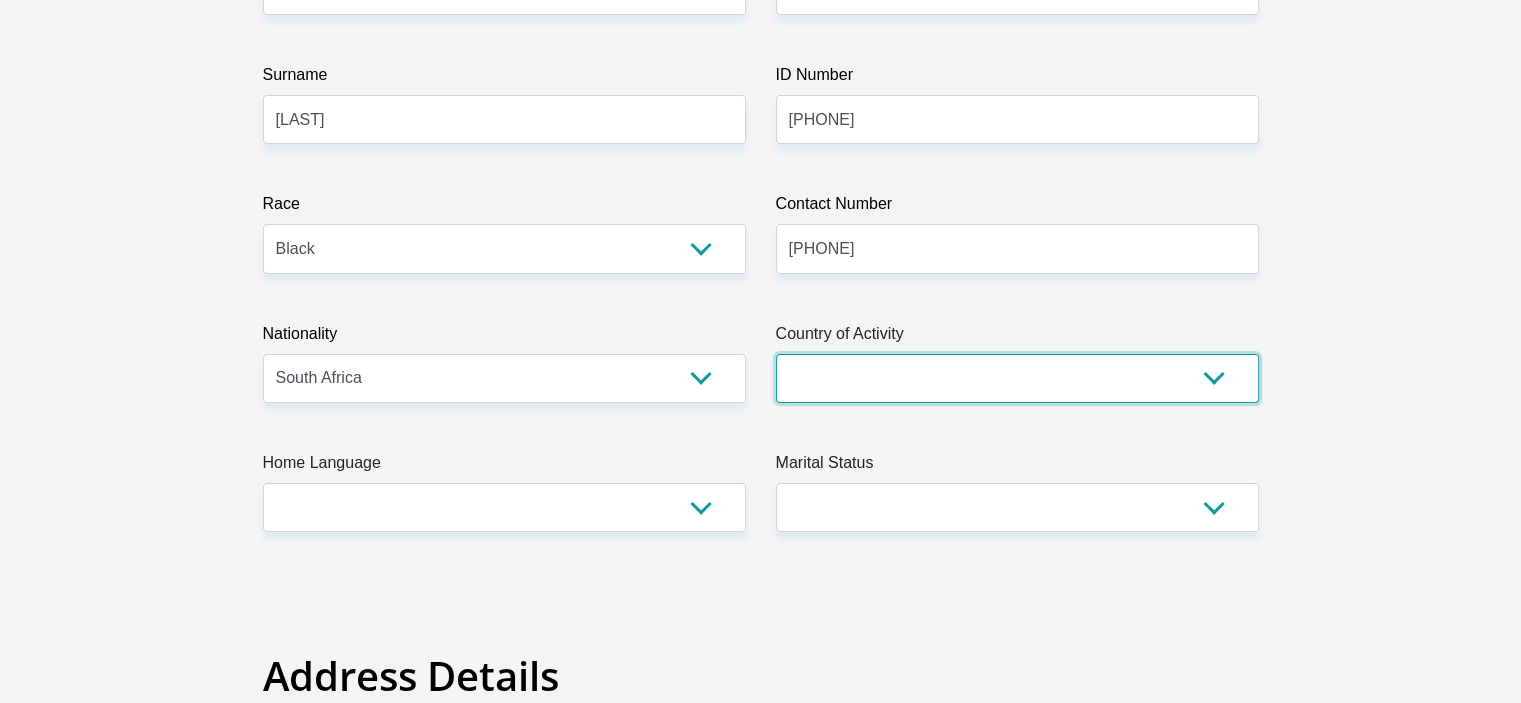 click on "South Africa
Afghanistan
Aland Islands
Albania
Algeria
America Samoa
American Virgin Islands
Andorra
Angola
Anguilla
Antarctica
Antigua and Barbuda
Argentina
Armenia
Aruba
Ascension Island
Australia
Austria
Azerbaijan
Chad" at bounding box center (1017, 378) 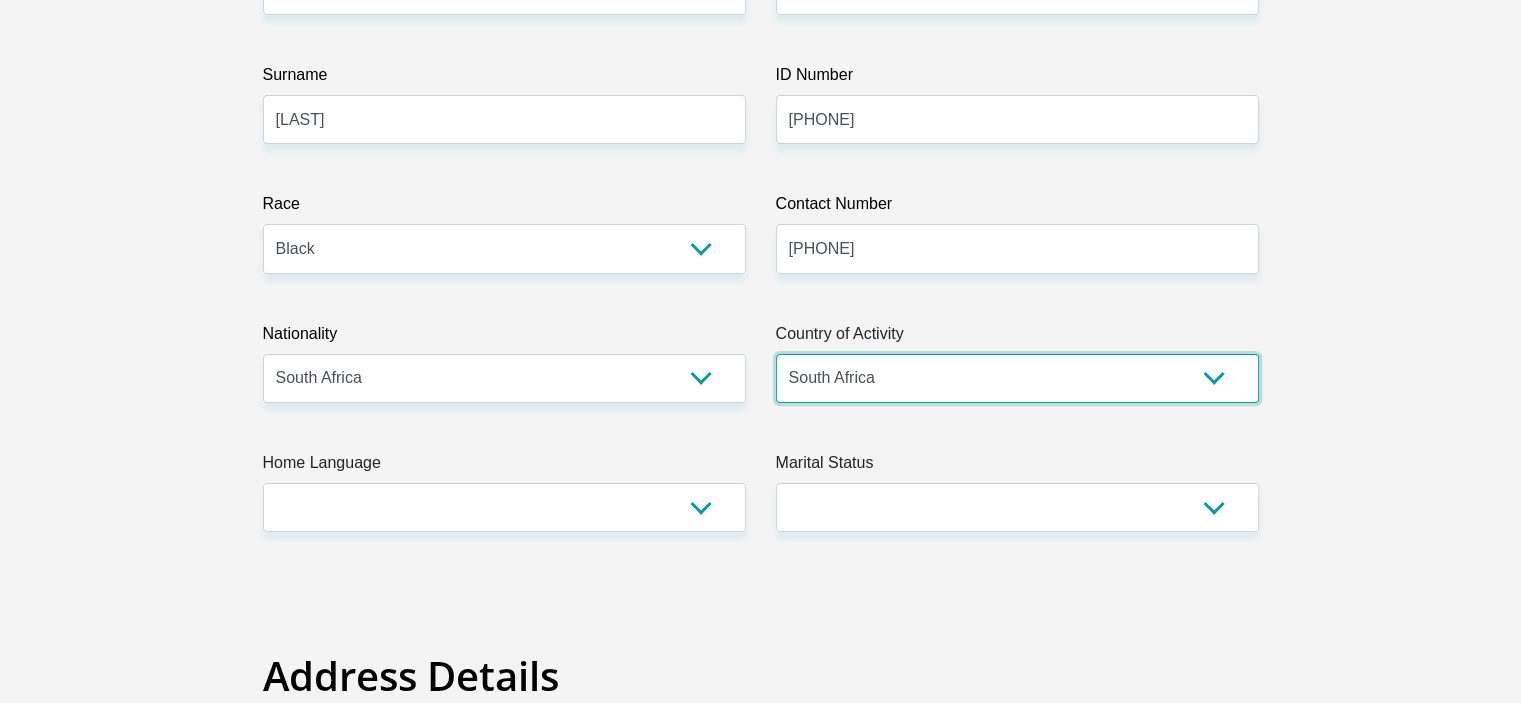 click on "South Africa
Afghanistan
Aland Islands
Albania
Algeria
America Samoa
American Virgin Islands
Andorra
Angola
Anguilla
Antarctica
Antigua and Barbuda
Argentina
Armenia
Aruba
Ascension Island
Australia
Austria
Azerbaijan
Chad" at bounding box center [1017, 378] 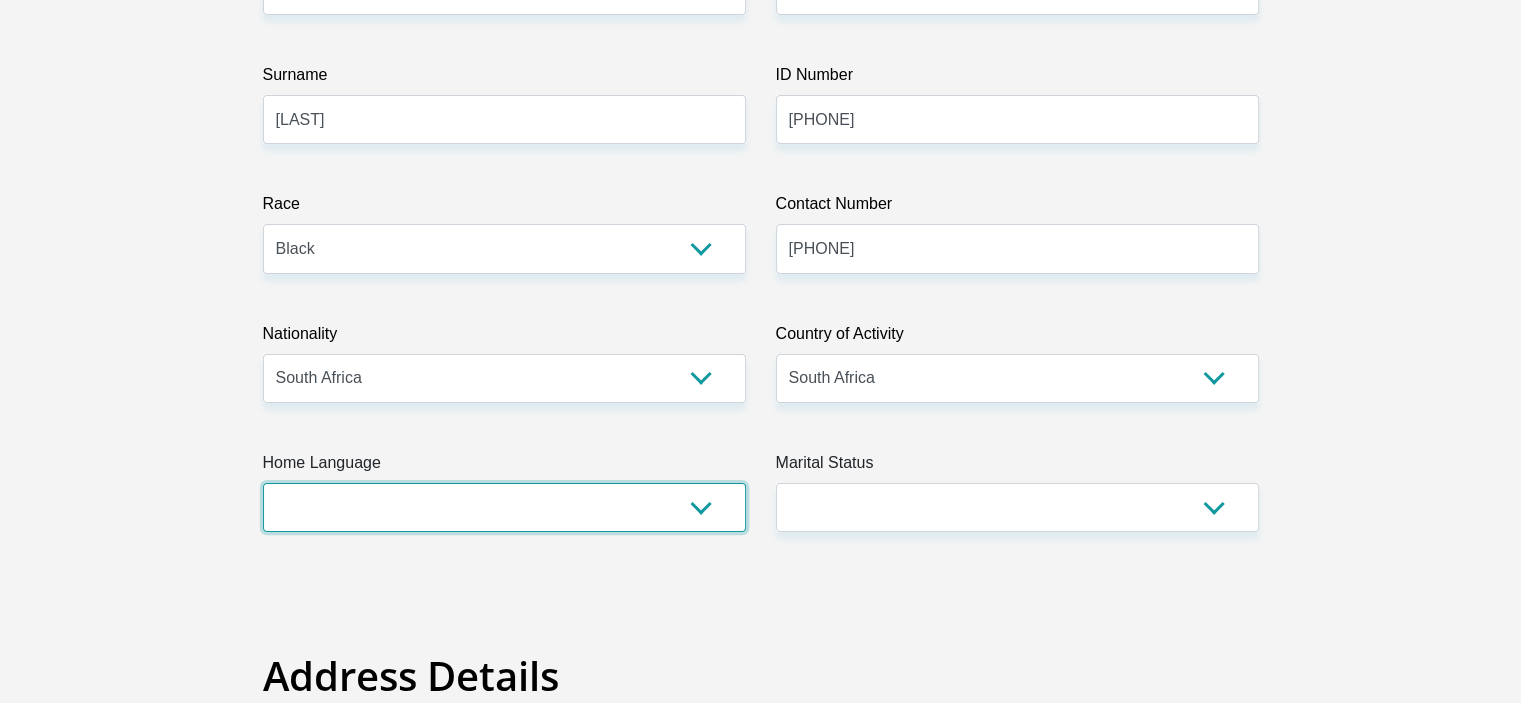 click on "Afrikaans
English
Sepedi
South Ndebele
Southern Sotho
Swati
Tsonga
Tswana
Venda
Xhosa
Zulu
Other" at bounding box center [504, 507] 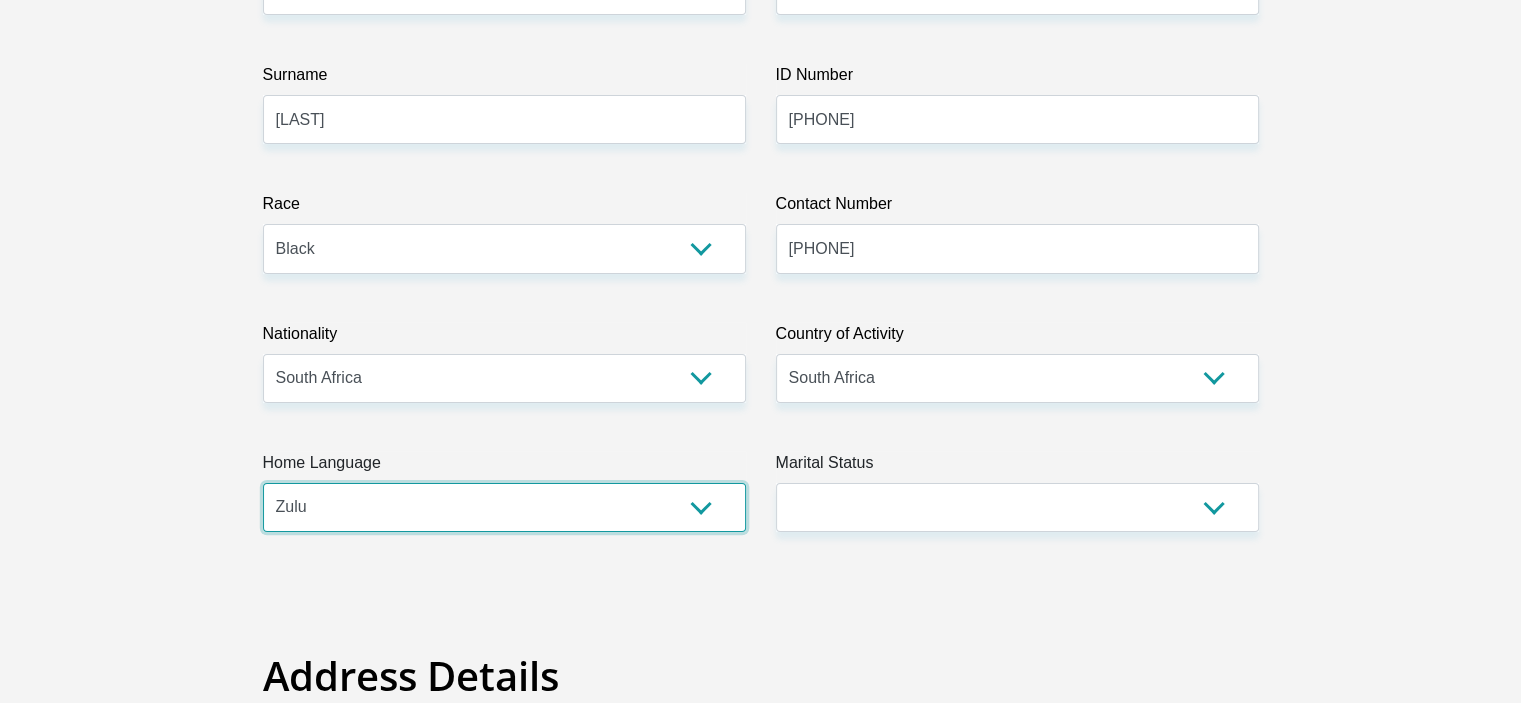 click on "Afrikaans
English
Sepedi
South Ndebele
Southern Sotho
Swati
Tsonga
Tswana
Venda
Xhosa
Zulu
Other" at bounding box center (504, 507) 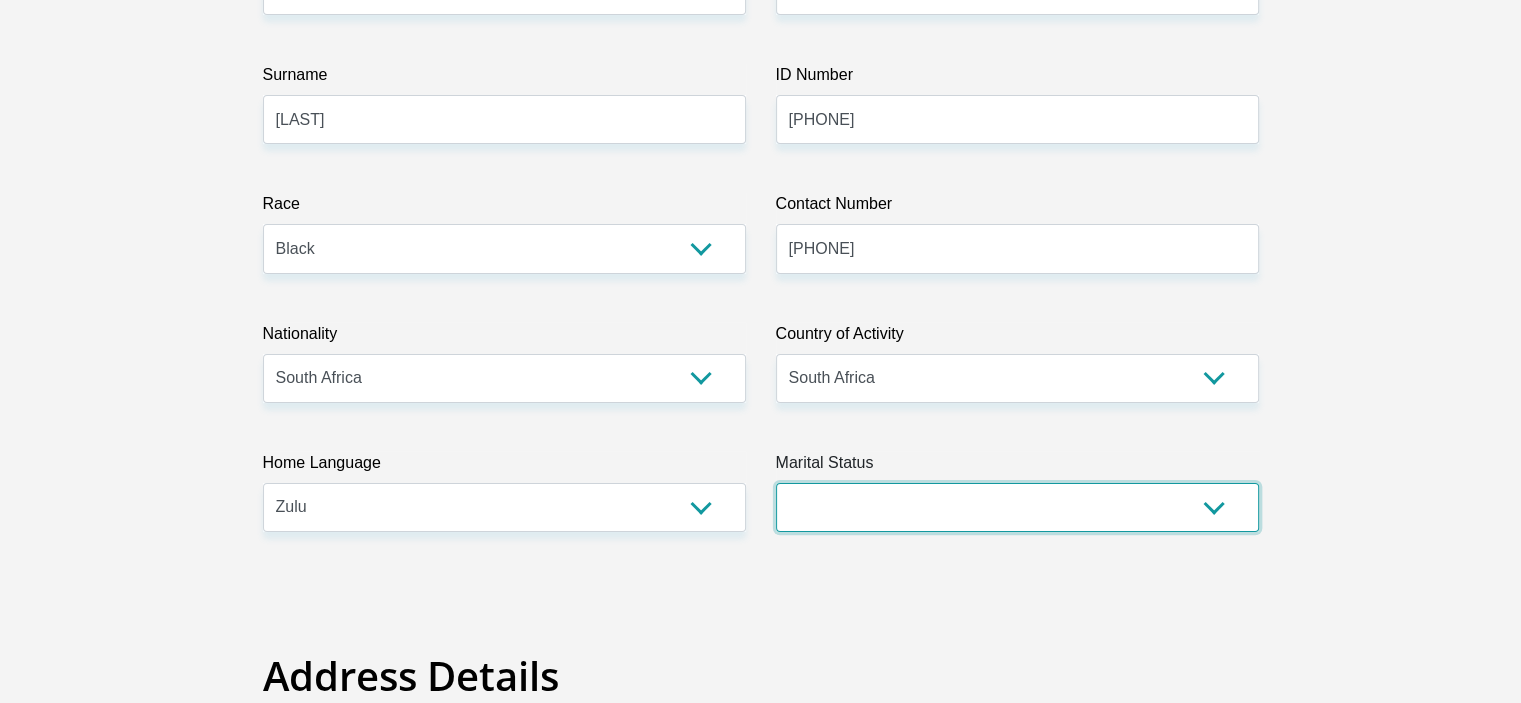 click on "Married ANC
Single
Divorced
Widowed
Married COP or Customary Law" at bounding box center [1017, 507] 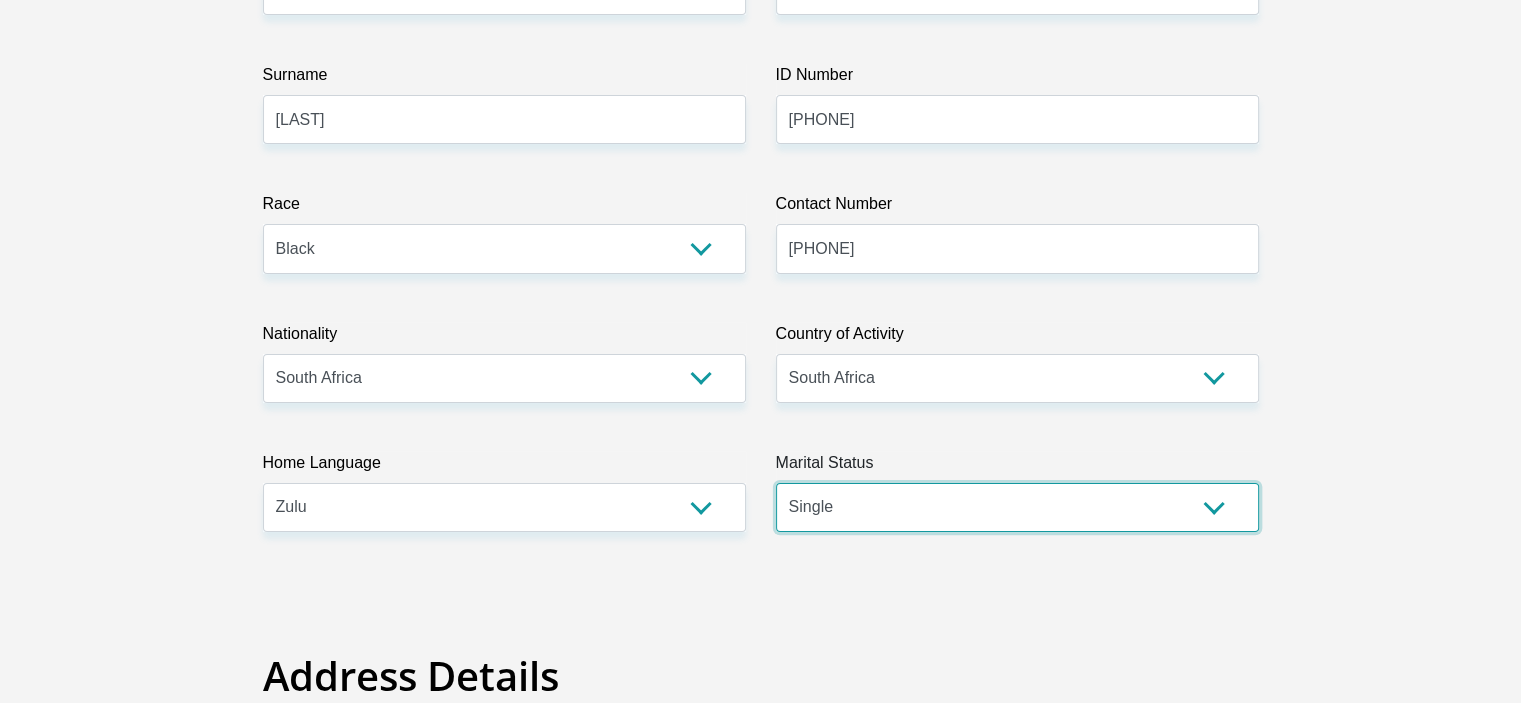 click on "Married ANC
Single
Divorced
Widowed
Married COP or Customary Law" at bounding box center [1017, 507] 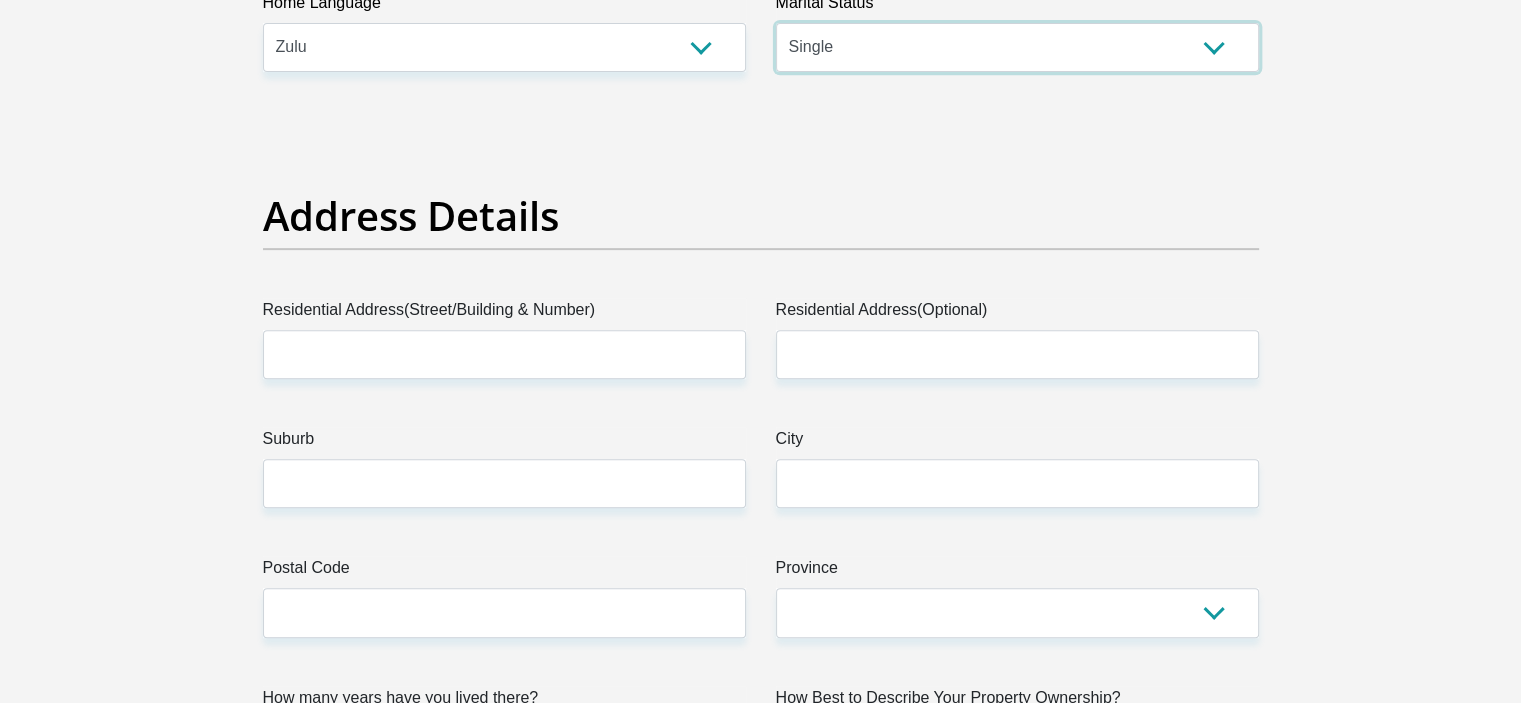 scroll, scrollTop: 840, scrollLeft: 0, axis: vertical 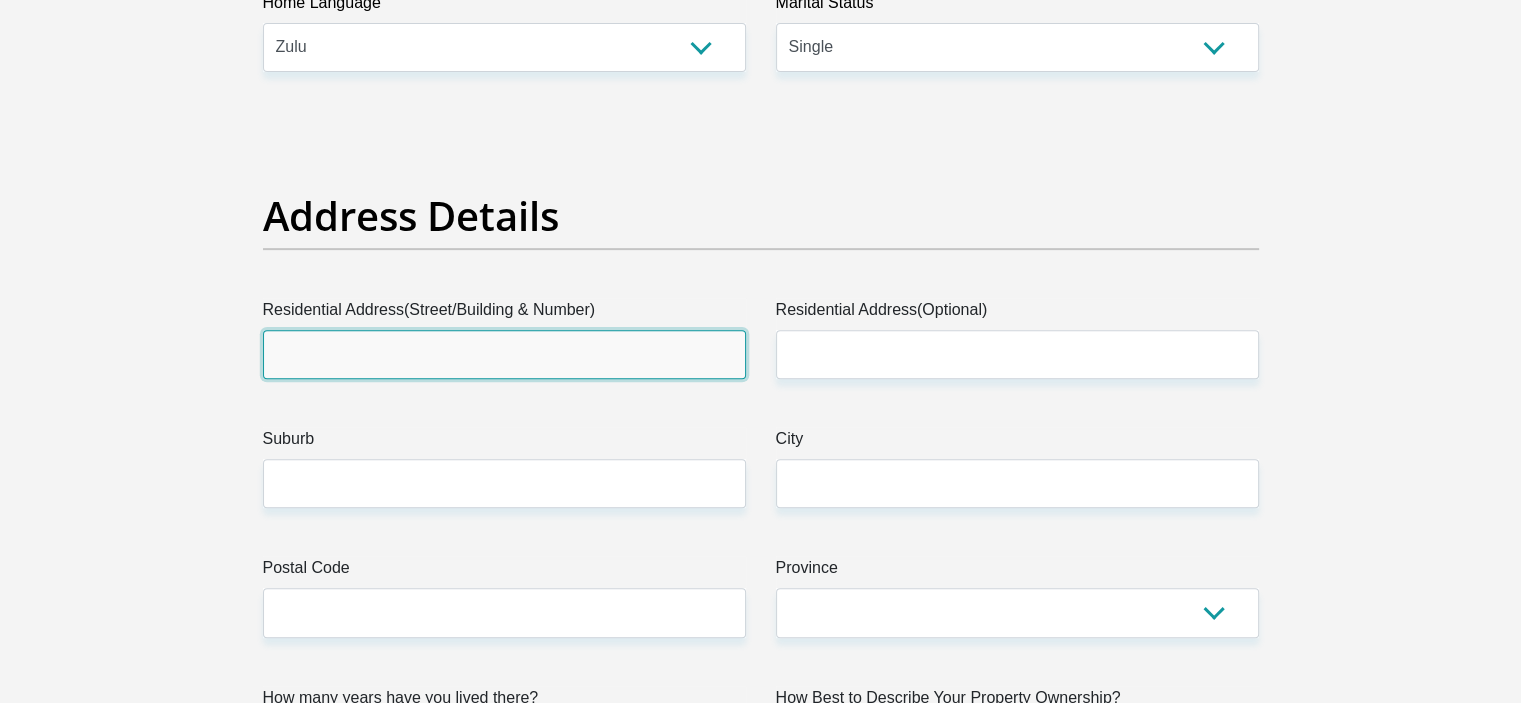 click on "Residential Address(Street/Building & Number)" at bounding box center (504, 354) 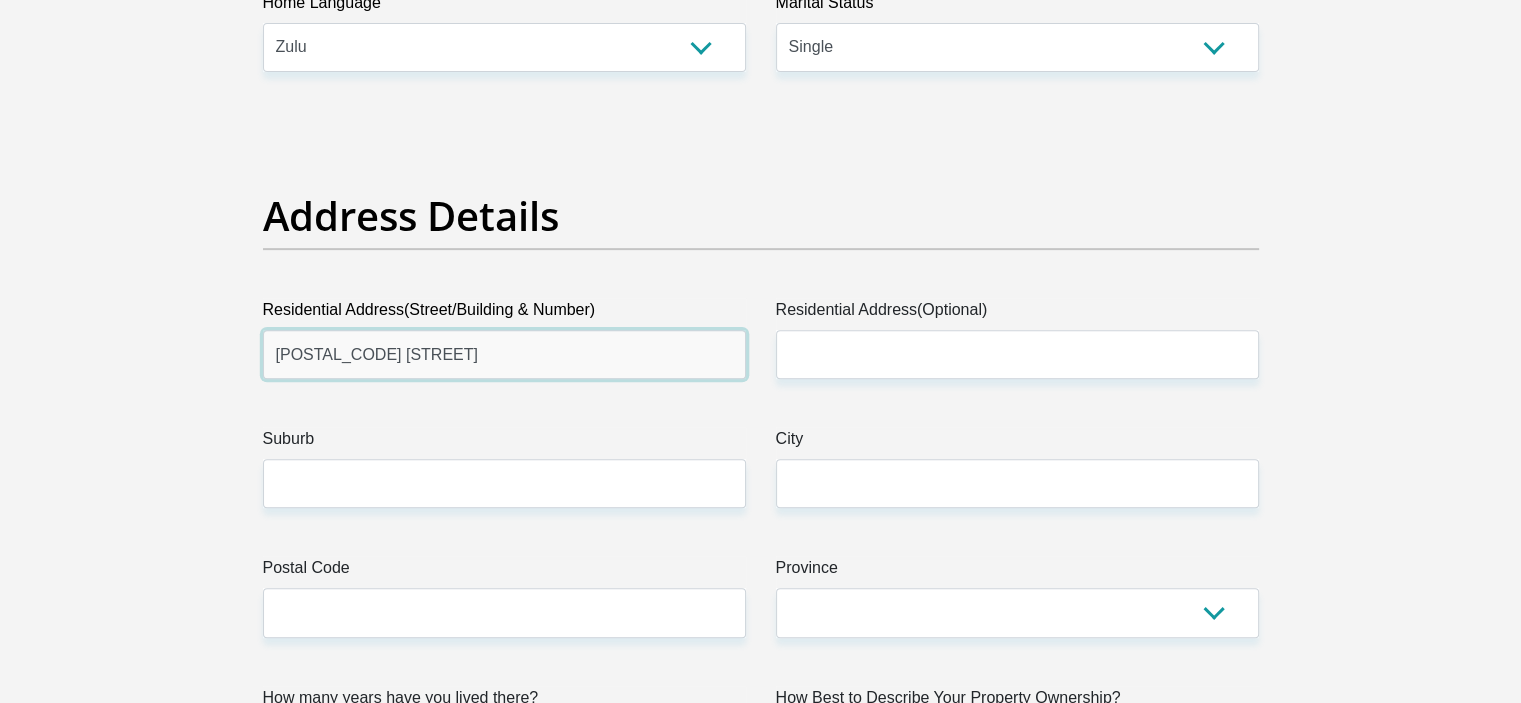 type on "[POSTAL_CODE] [STREET]" 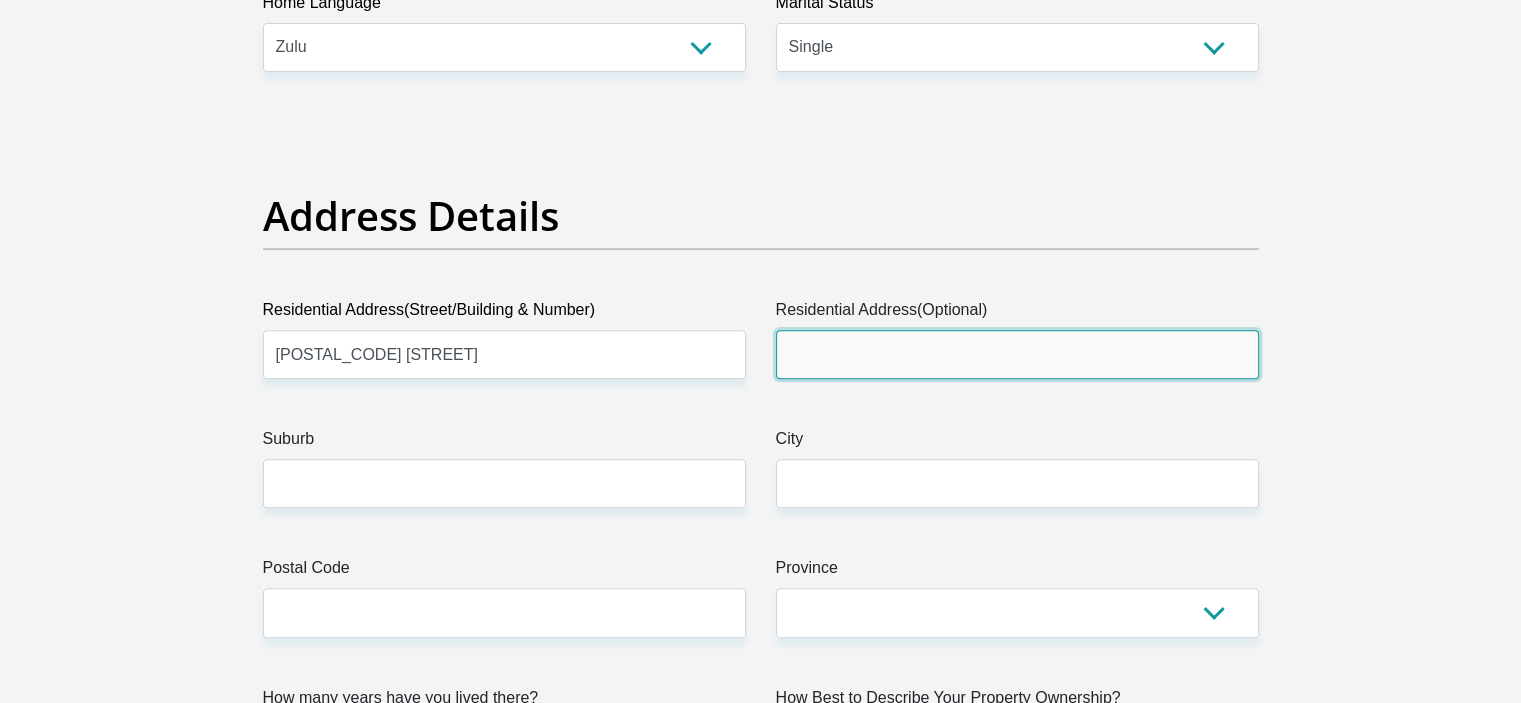 click on "Residential Address(Optional)" at bounding box center [1017, 354] 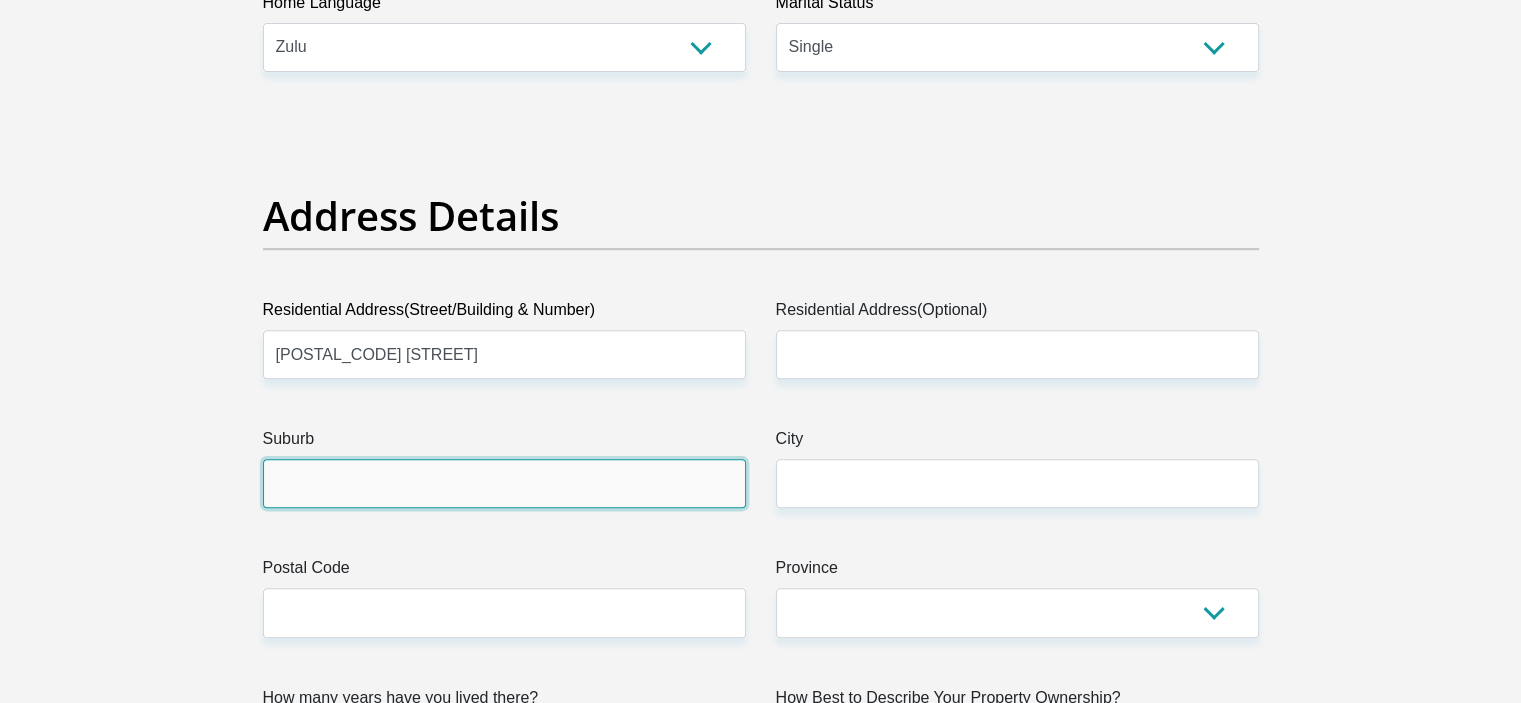 click on "Suburb" at bounding box center [504, 483] 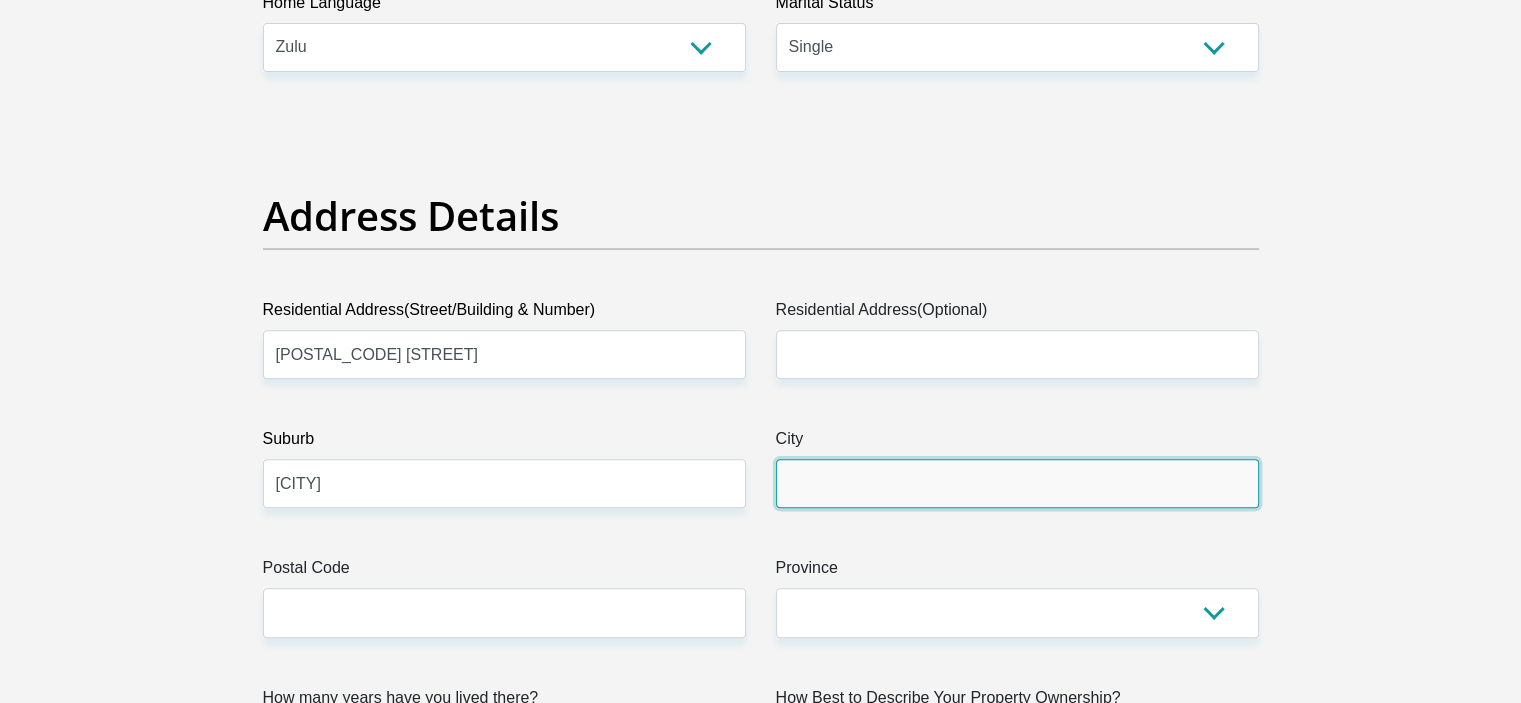 click on "City" at bounding box center [1017, 483] 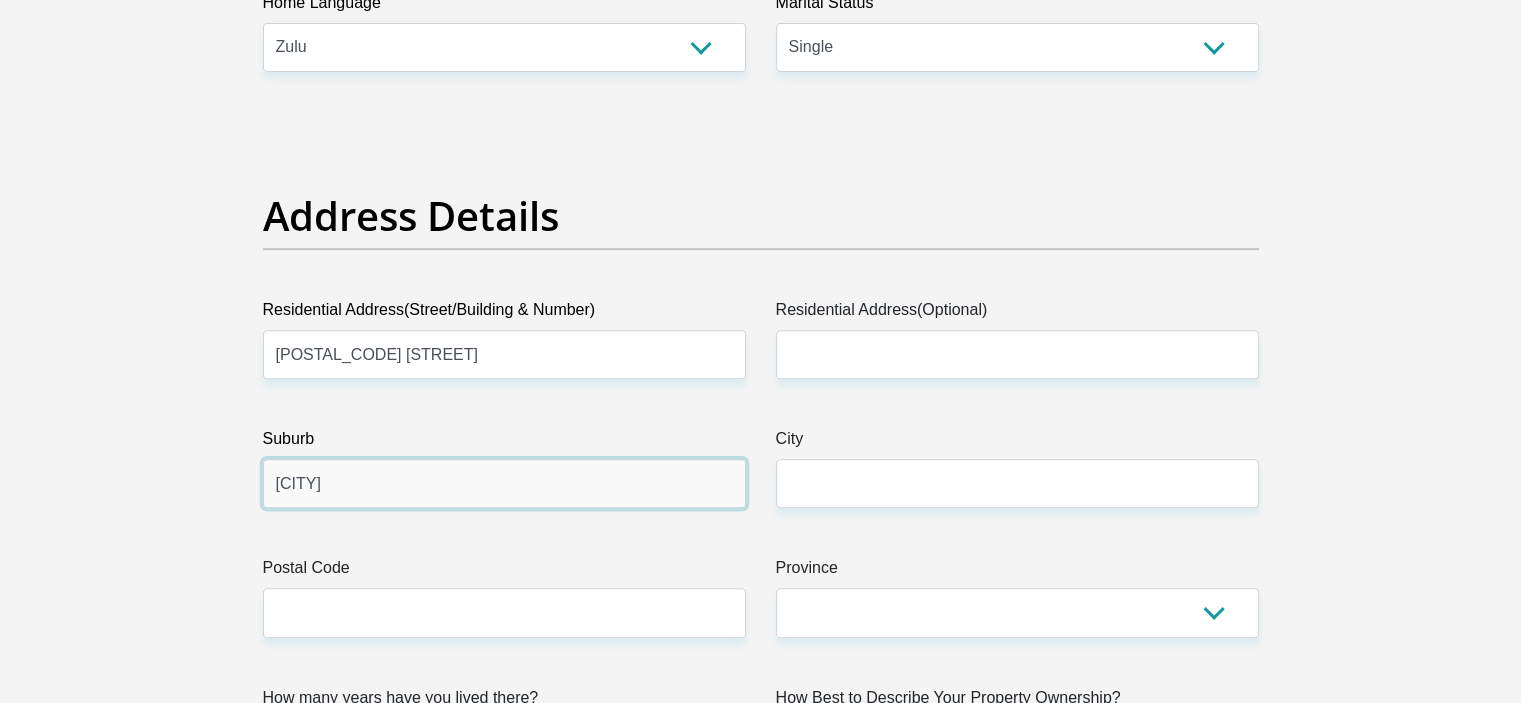 click on "[CITY]" at bounding box center [504, 483] 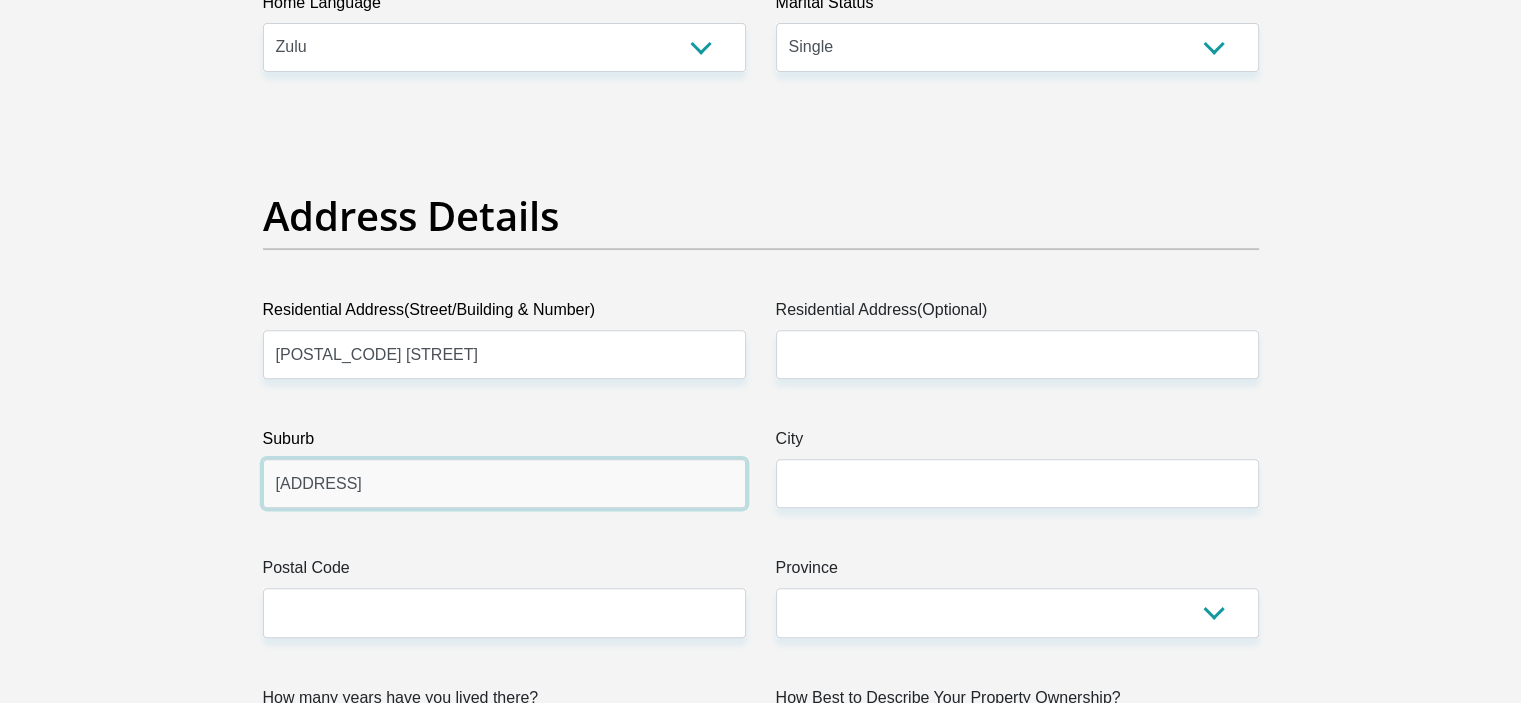 type on "[ADDRESS]" 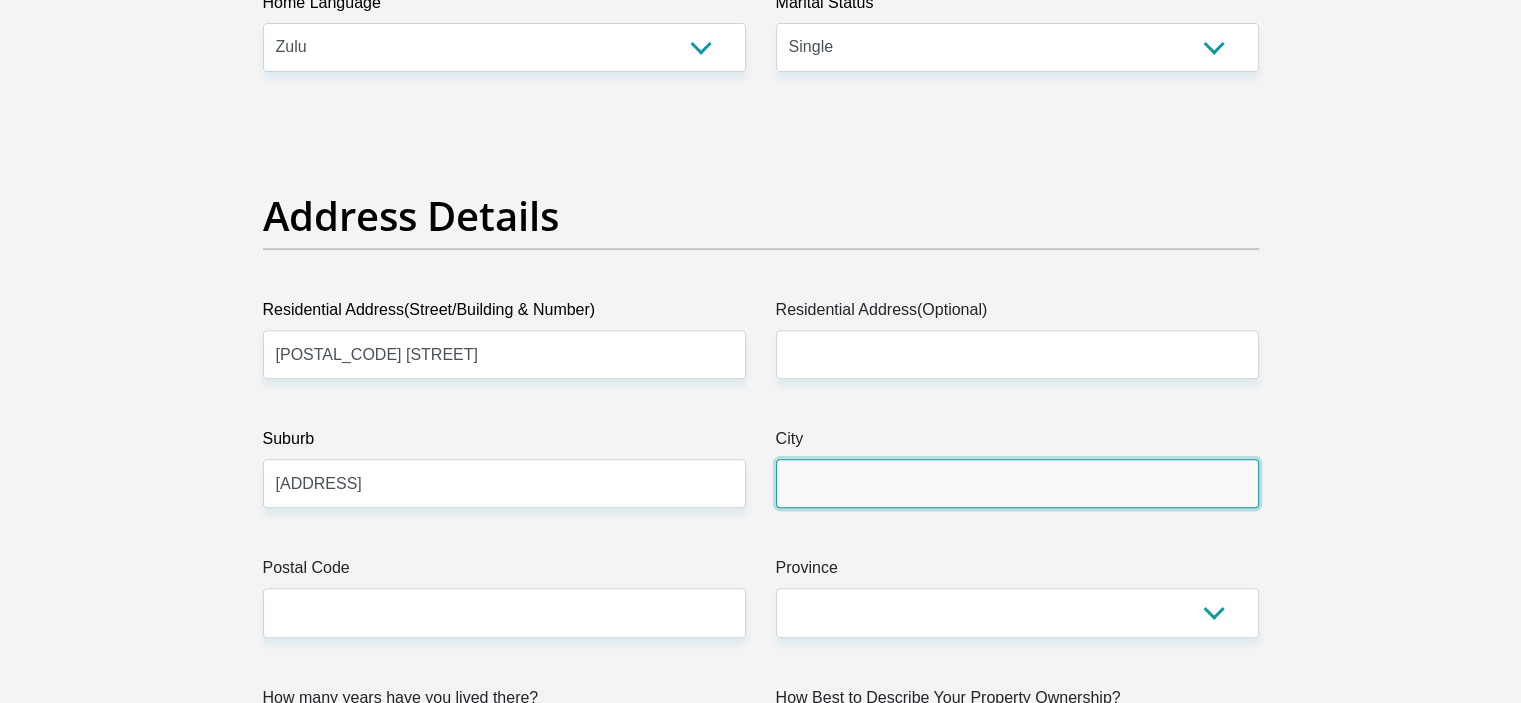 click on "City" at bounding box center (1017, 483) 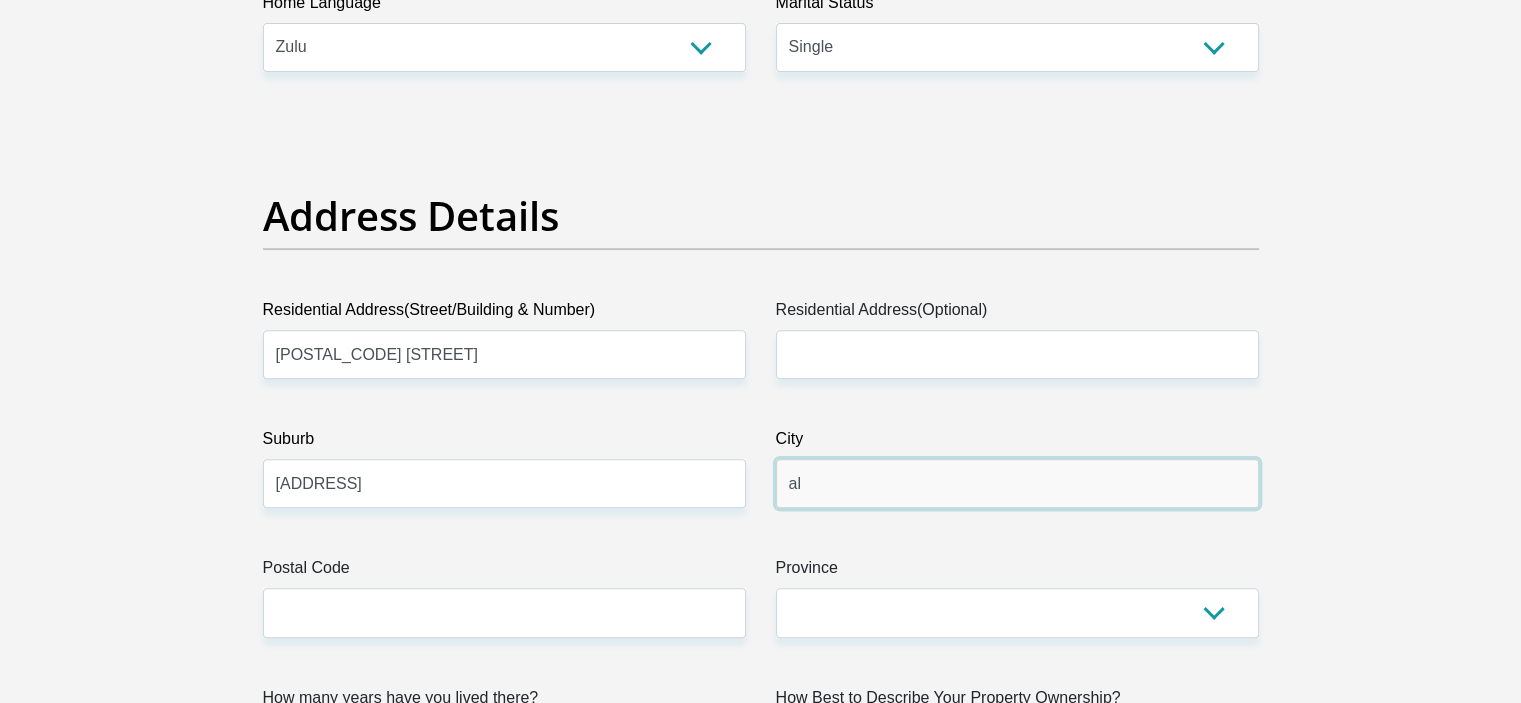 type on "a" 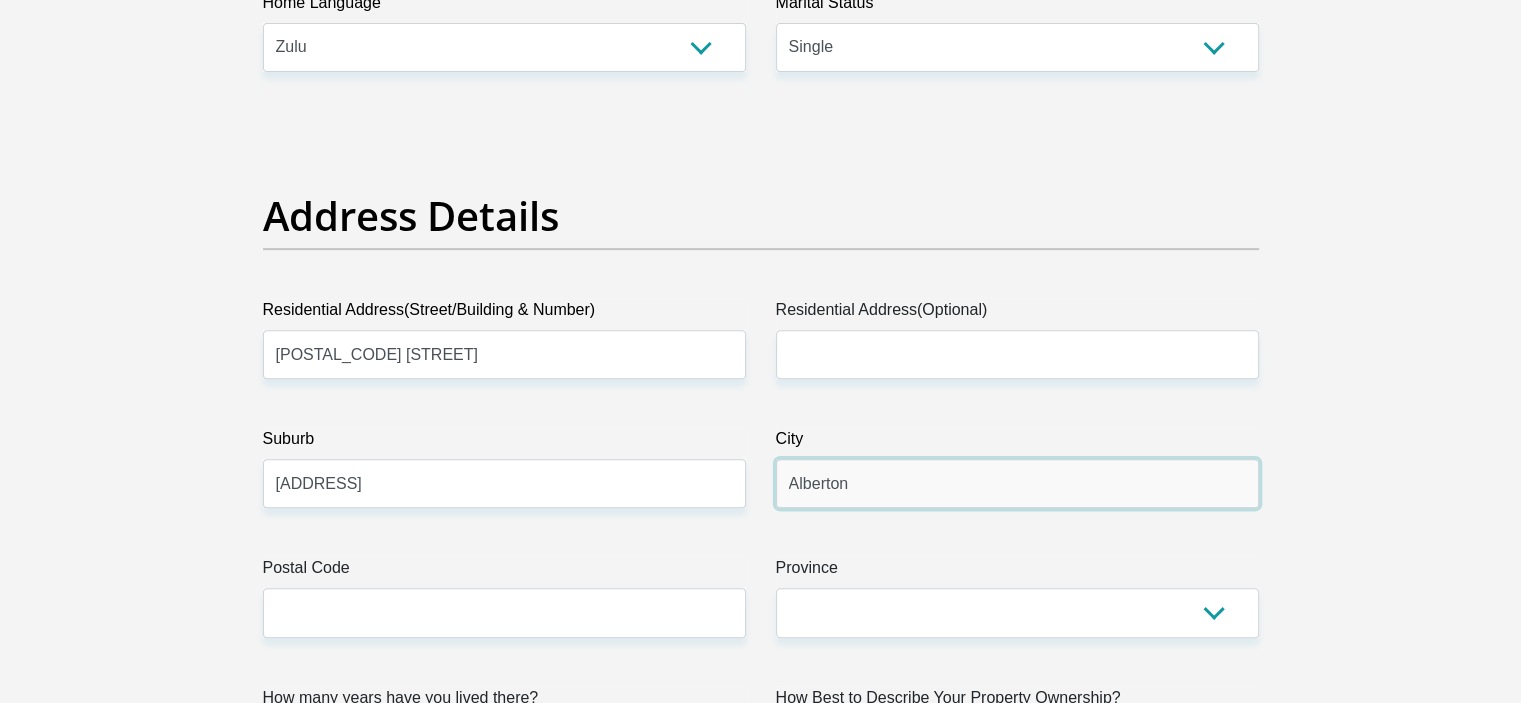 type on "Alberton" 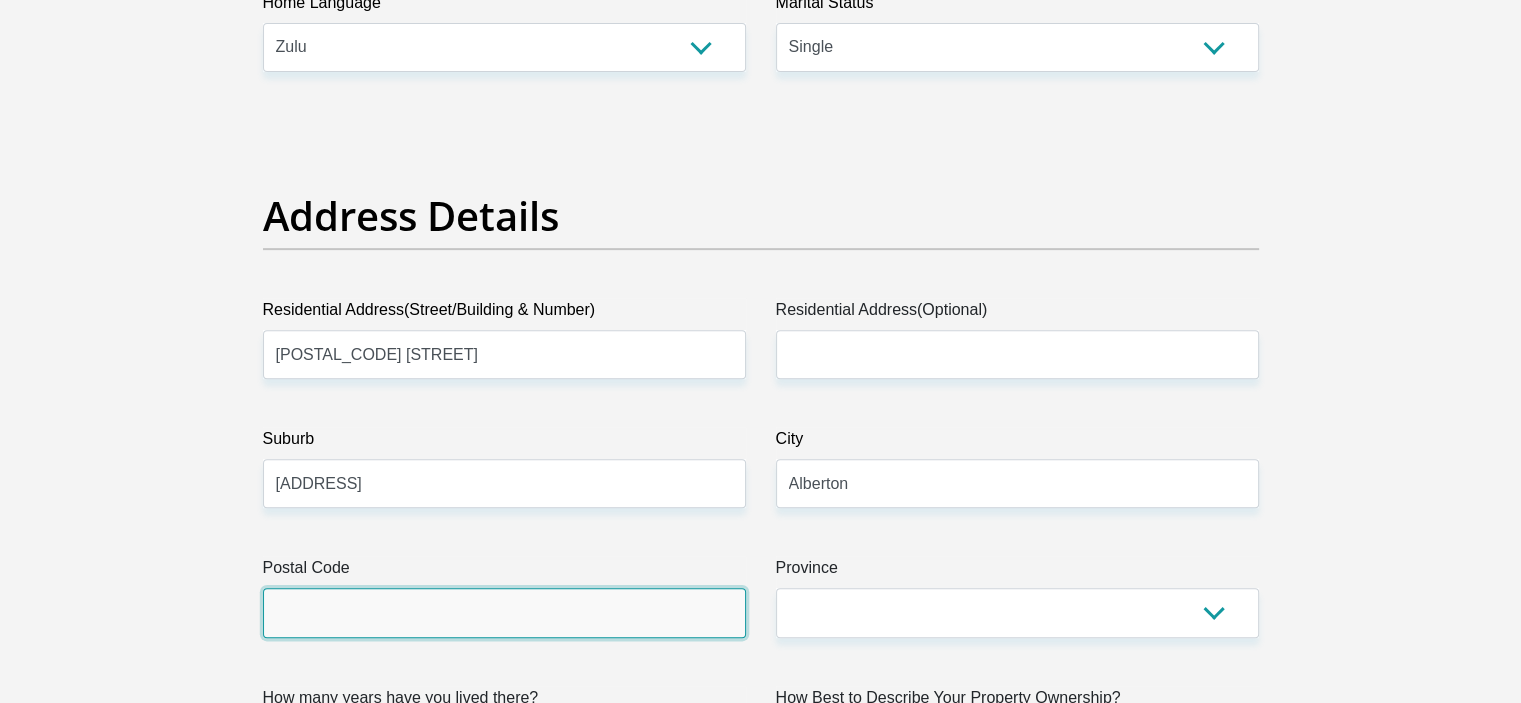 click on "Postal Code" at bounding box center (504, 612) 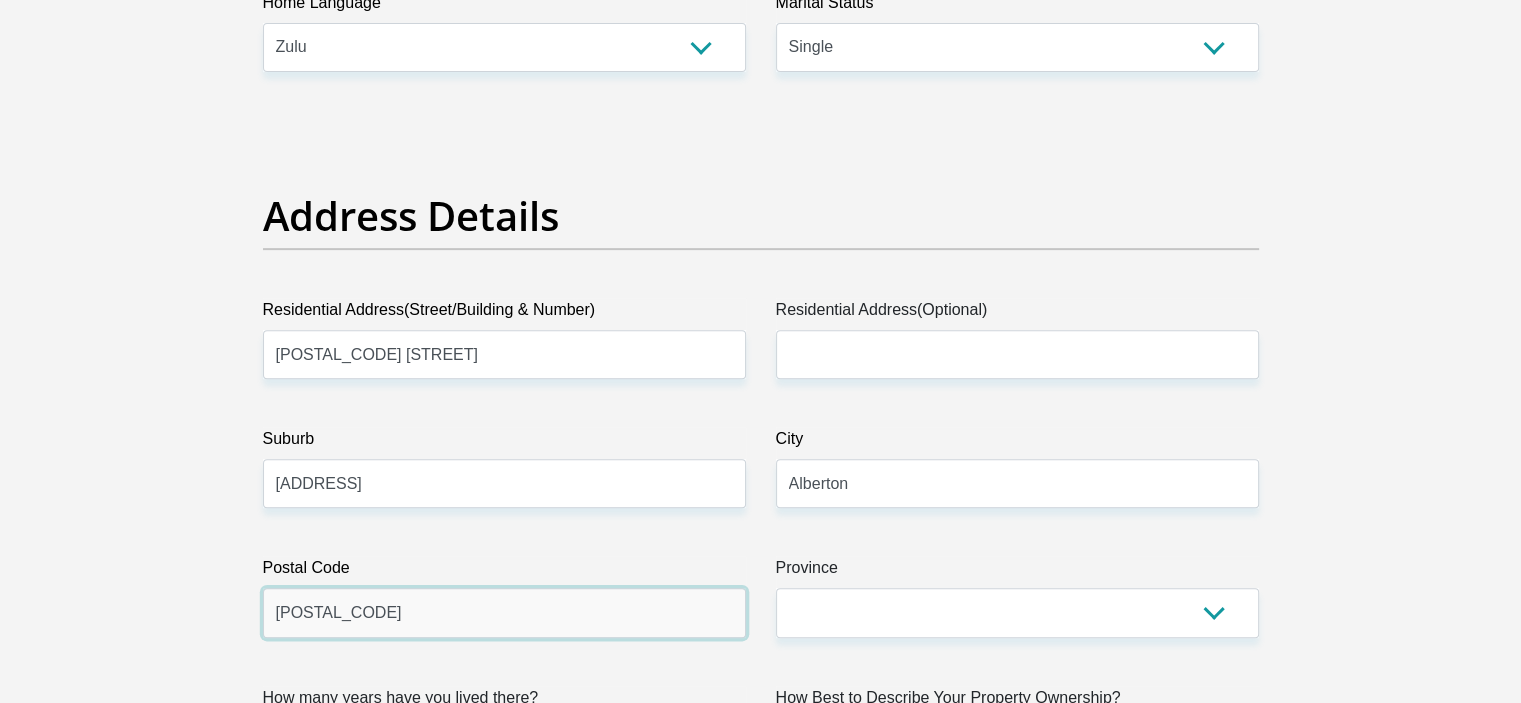type on "[POSTAL_CODE]" 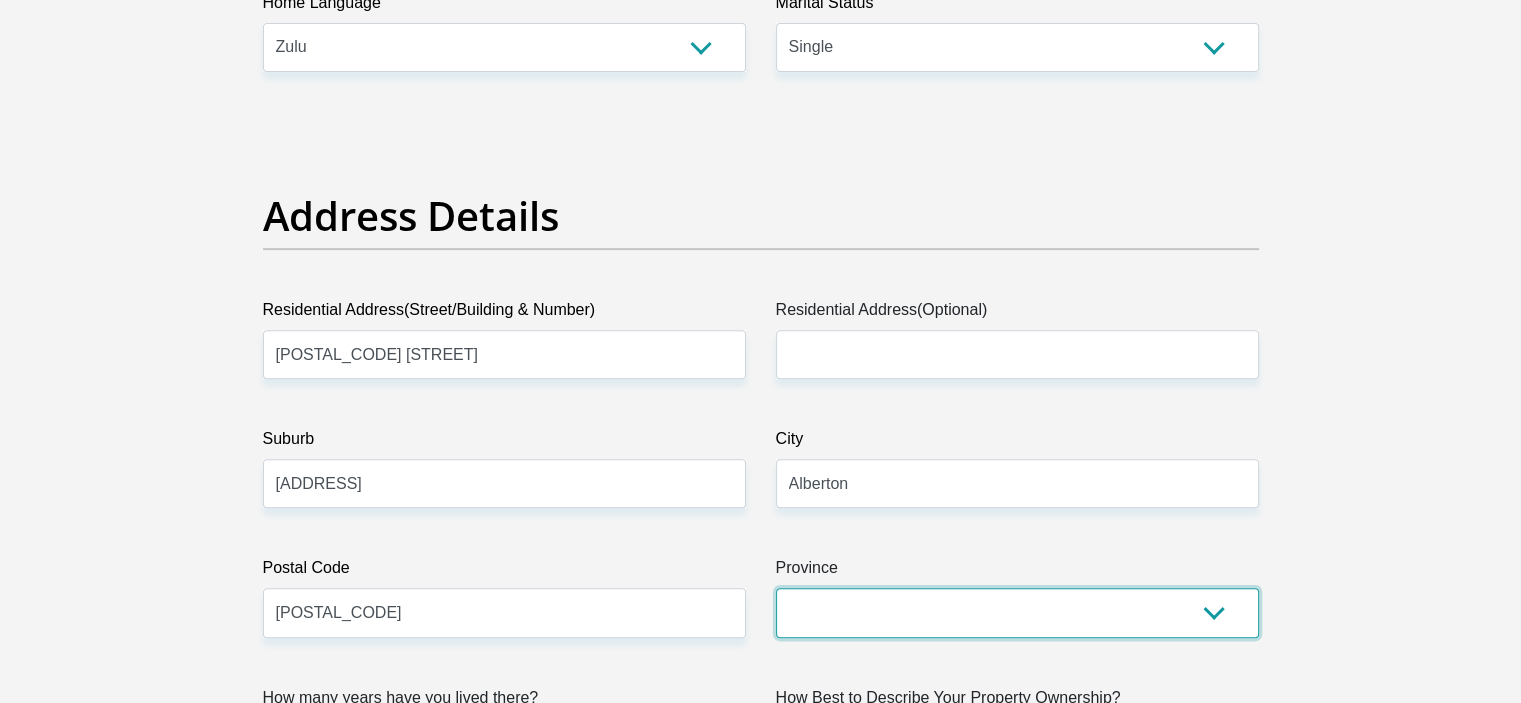 click on "Eastern Cape
Free State
Gauteng
KwaZulu-Natal
Limpopo
Mpumalanga
Northern Cape
North West
Western Cape" at bounding box center (1017, 612) 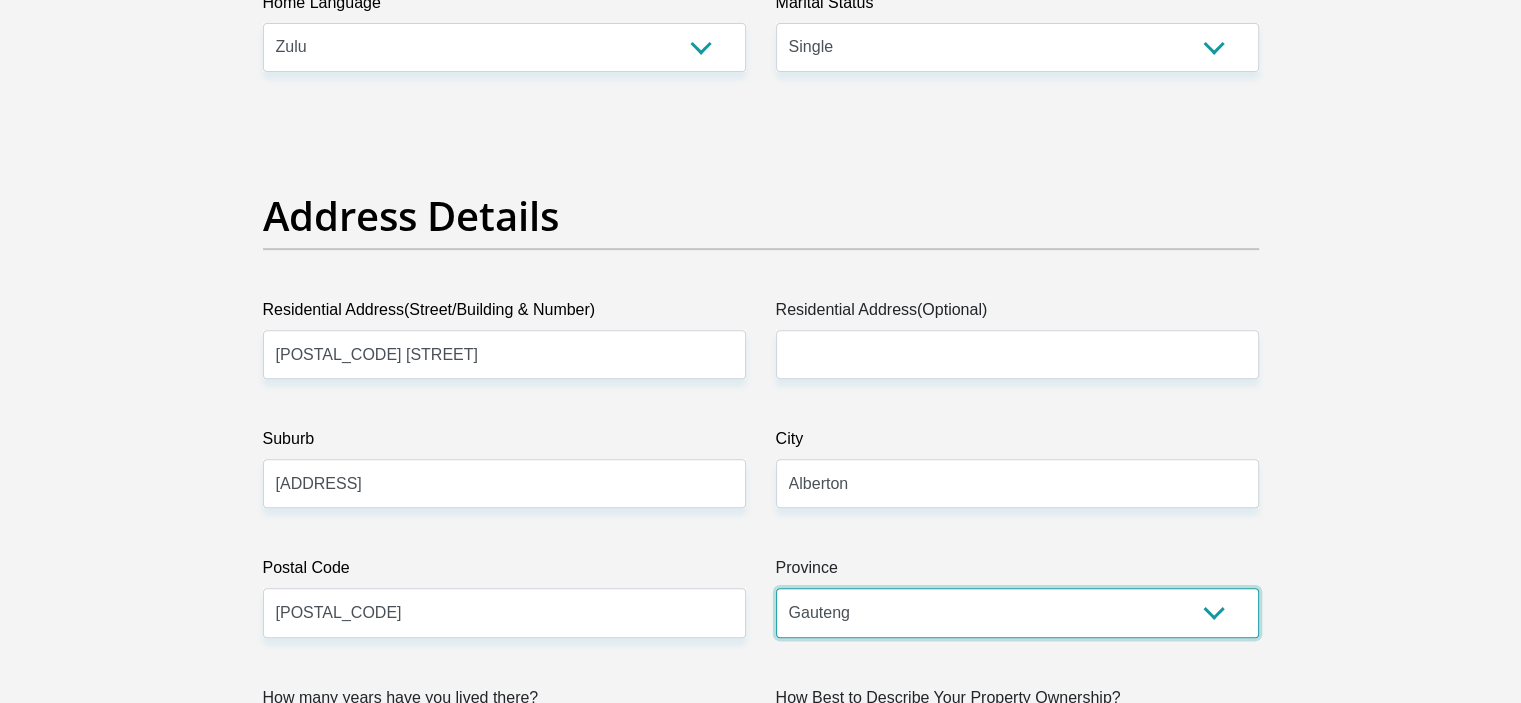 click on "Eastern Cape
Free State
Gauteng
KwaZulu-Natal
Limpopo
Mpumalanga
Northern Cape
North West
Western Cape" at bounding box center (1017, 612) 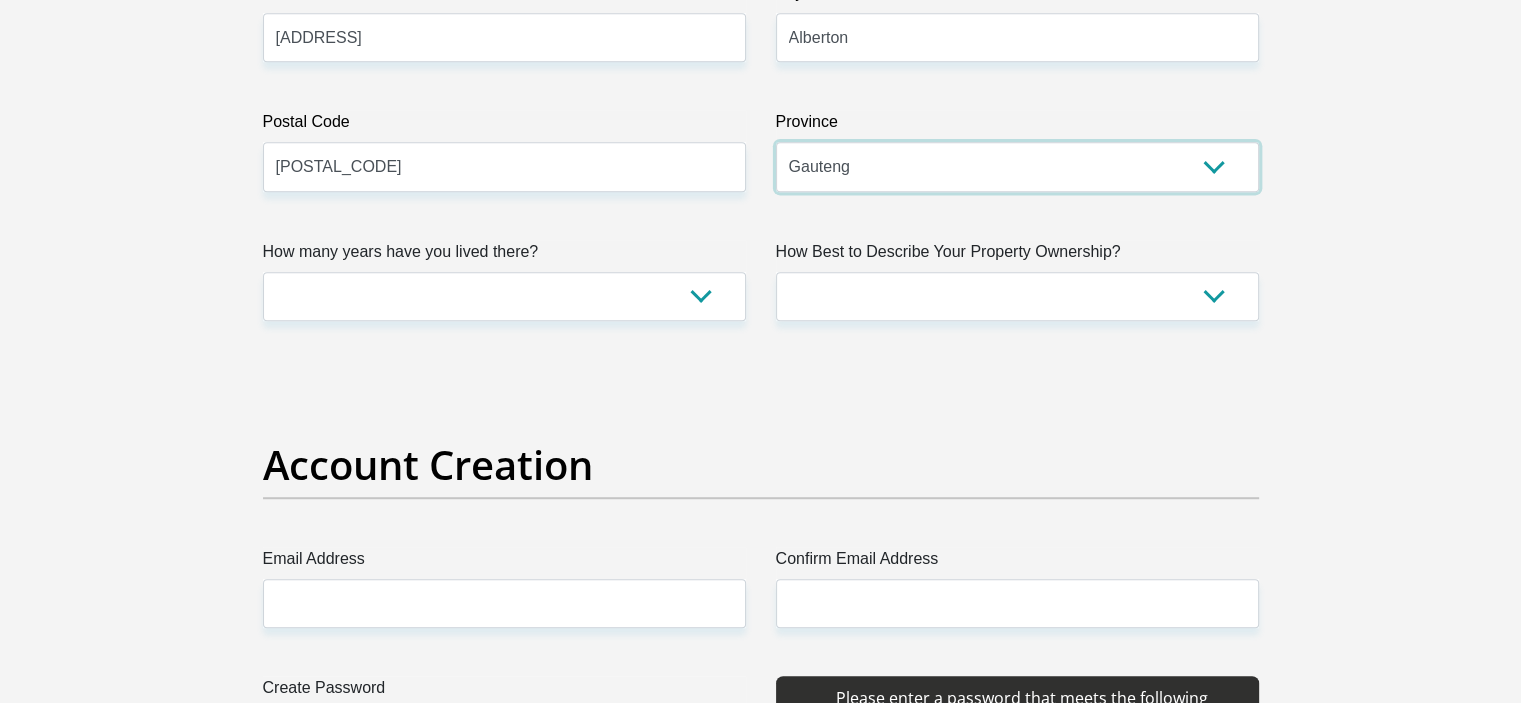 scroll, scrollTop: 1324, scrollLeft: 0, axis: vertical 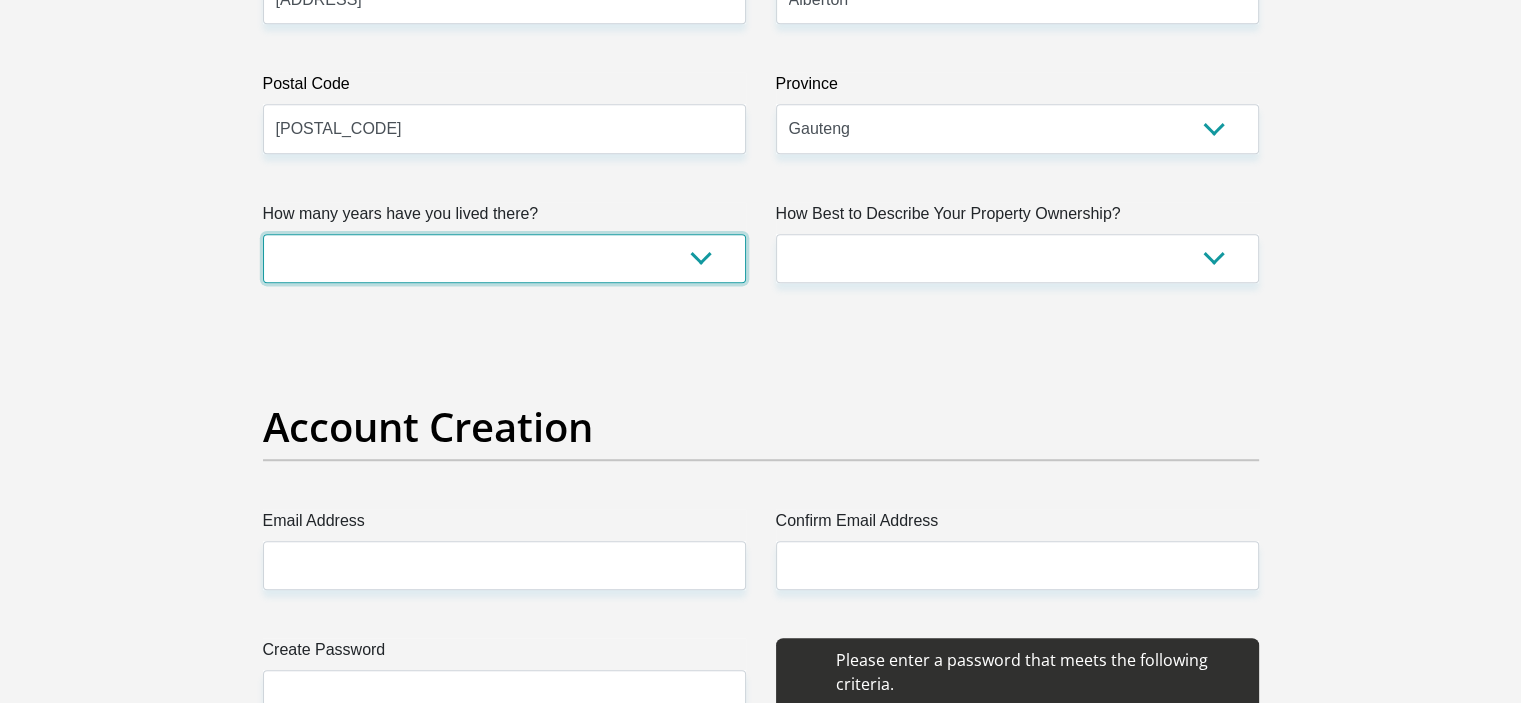 click on "less than 1 year
1-3 years
3-5 years
5+ years" at bounding box center (504, 258) 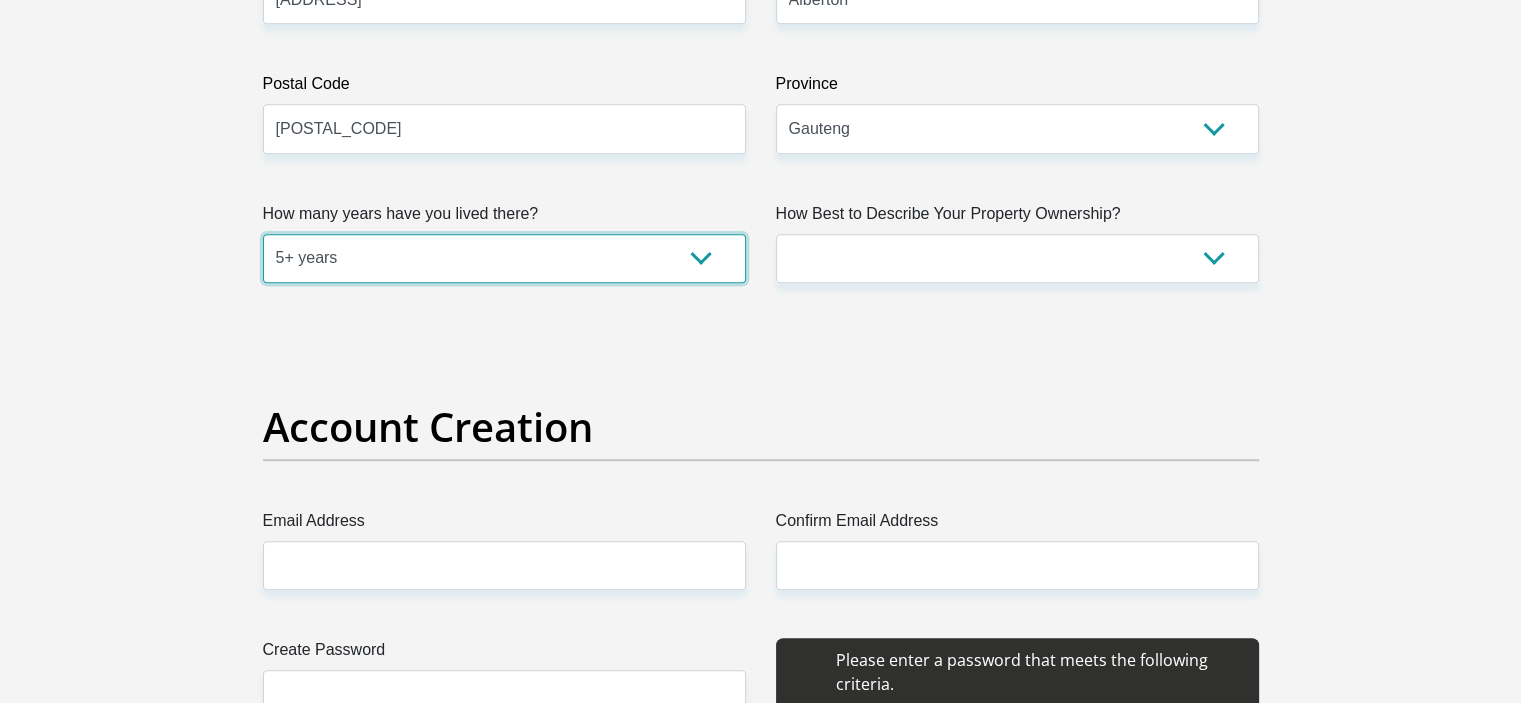click on "less than 1 year
1-3 years
3-5 years
5+ years" at bounding box center [504, 258] 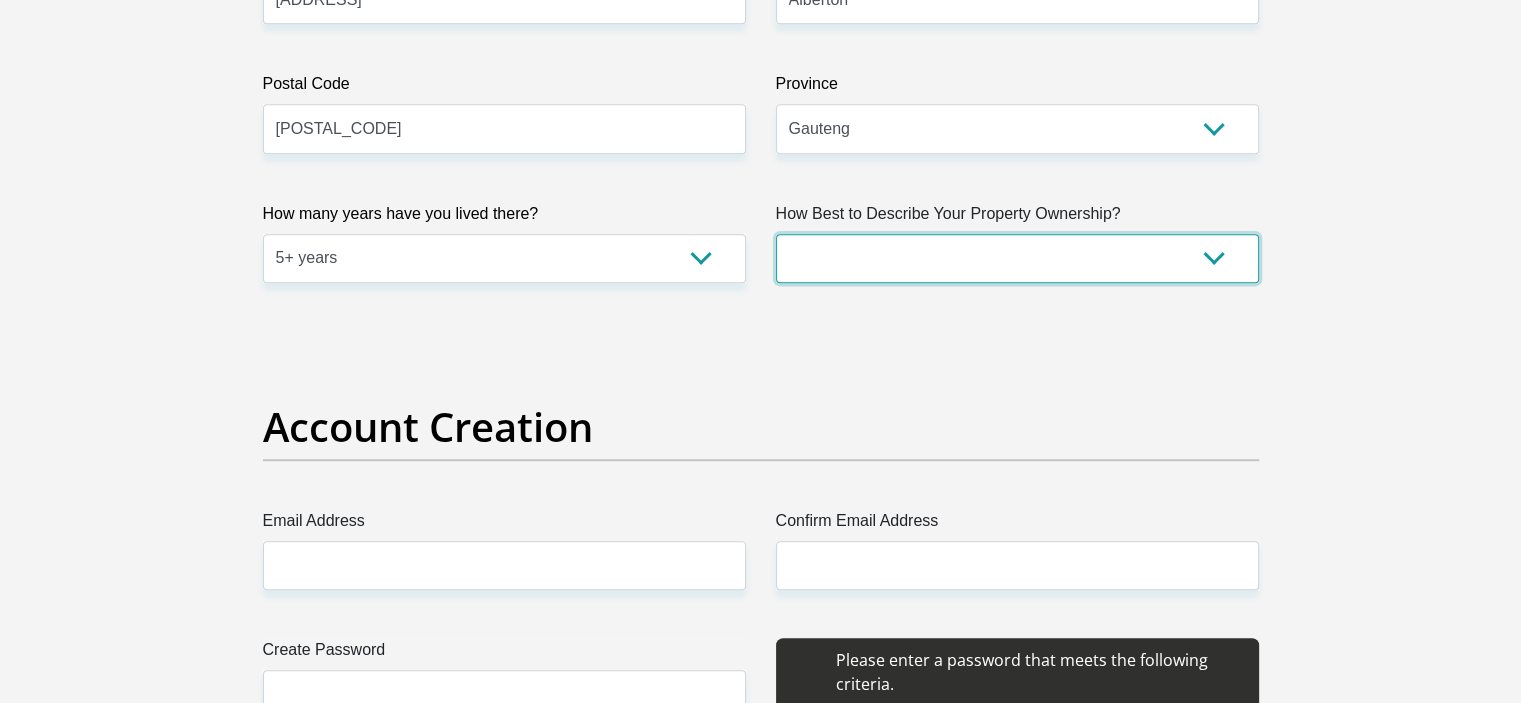 click on "Owned
Rented
Family Owned
Company Dwelling" at bounding box center (1017, 258) 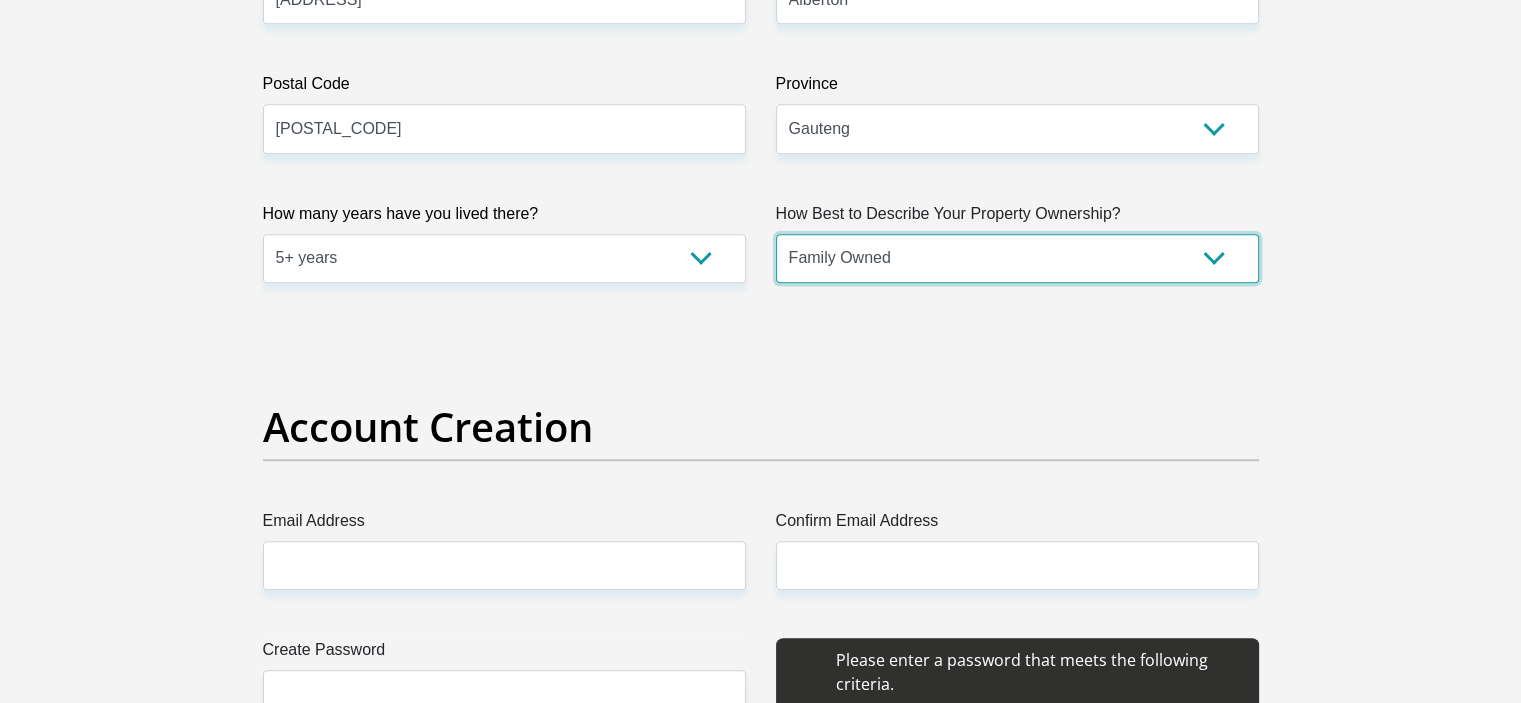 click on "Owned
Rented
Family Owned
Company Dwelling" at bounding box center [1017, 258] 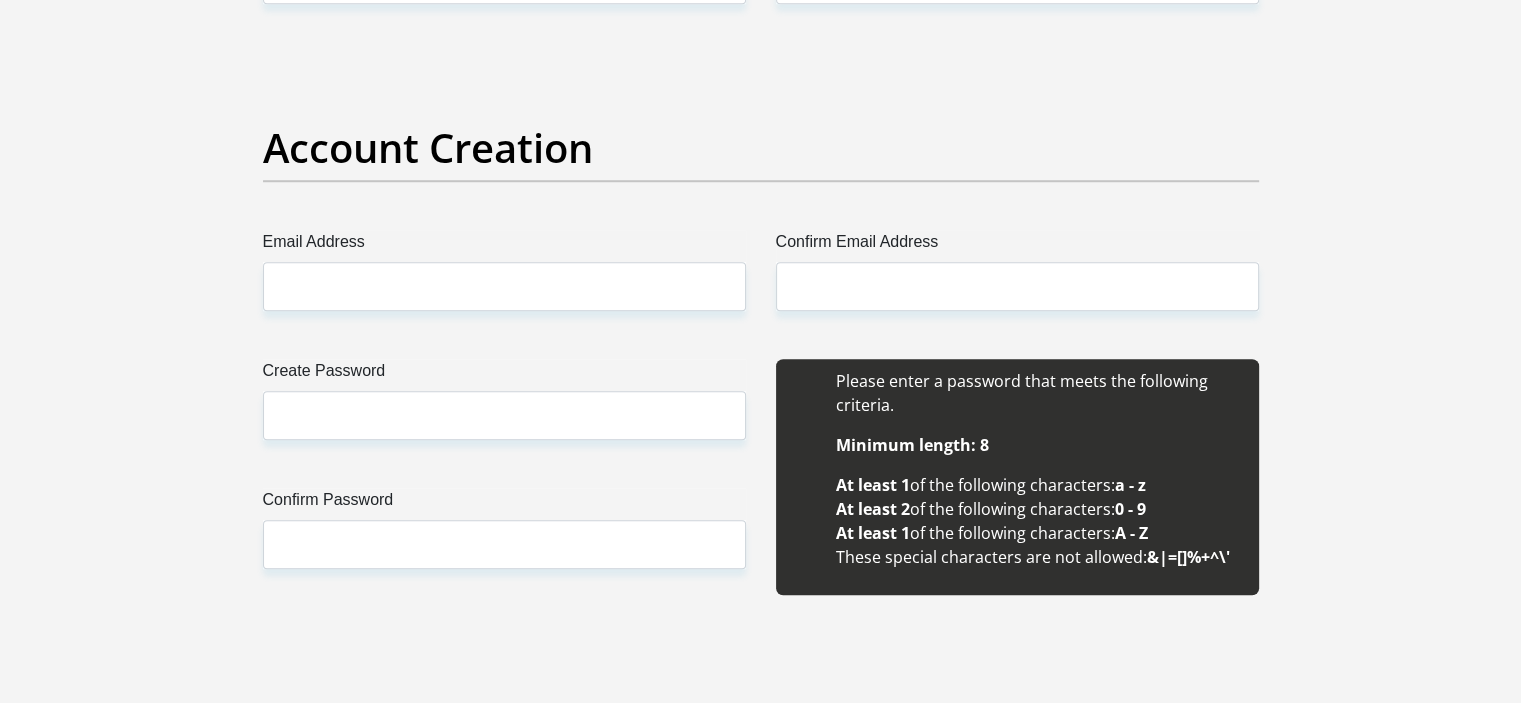 scroll, scrollTop: 1604, scrollLeft: 0, axis: vertical 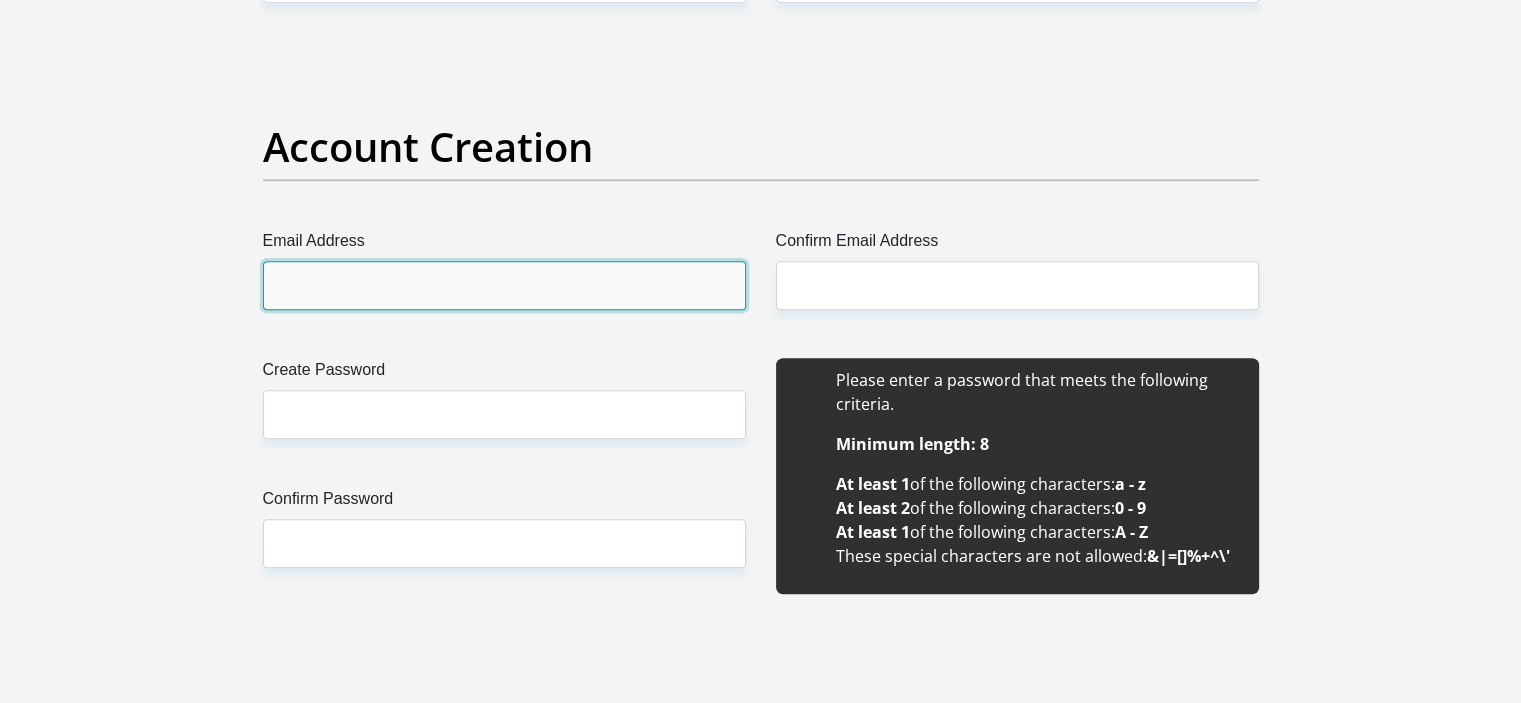 click on "Email Address" at bounding box center (504, 285) 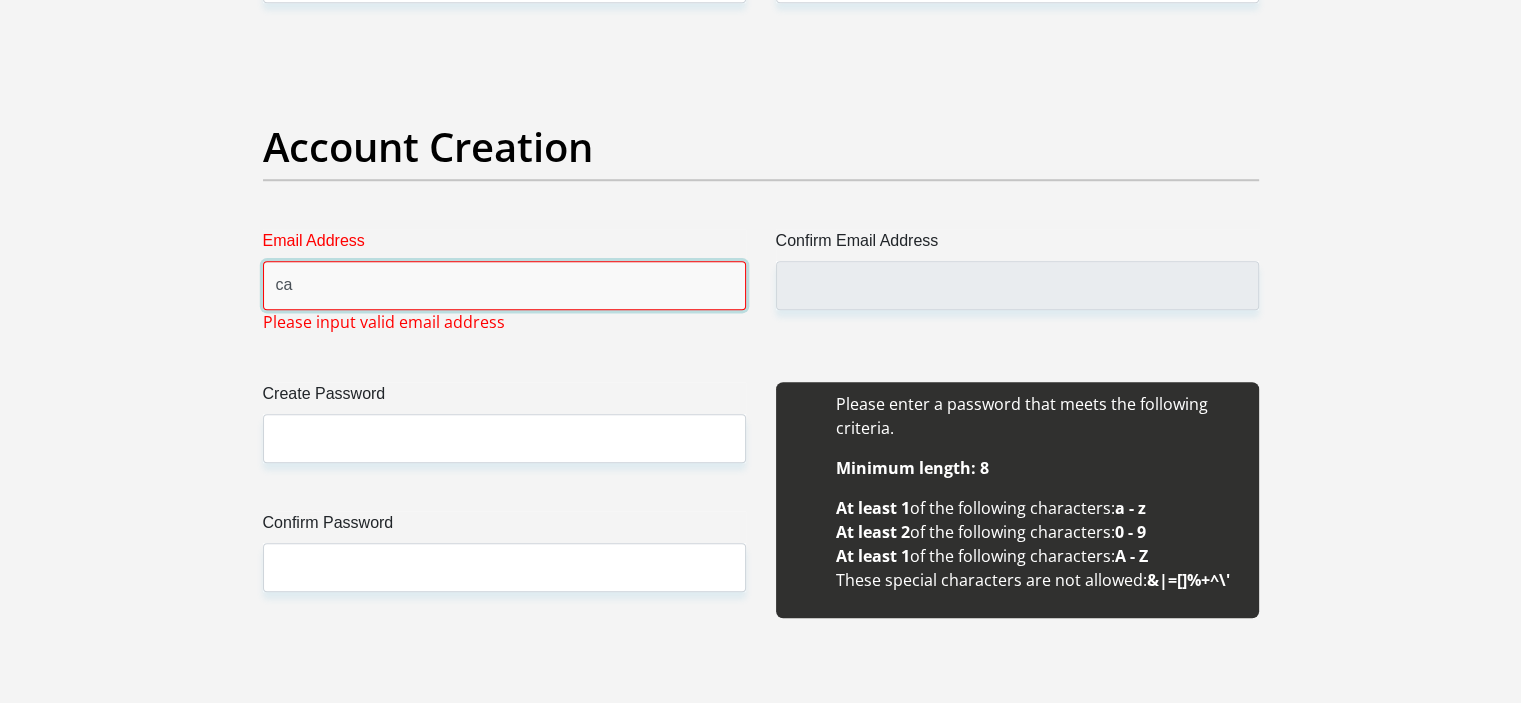 type on "c" 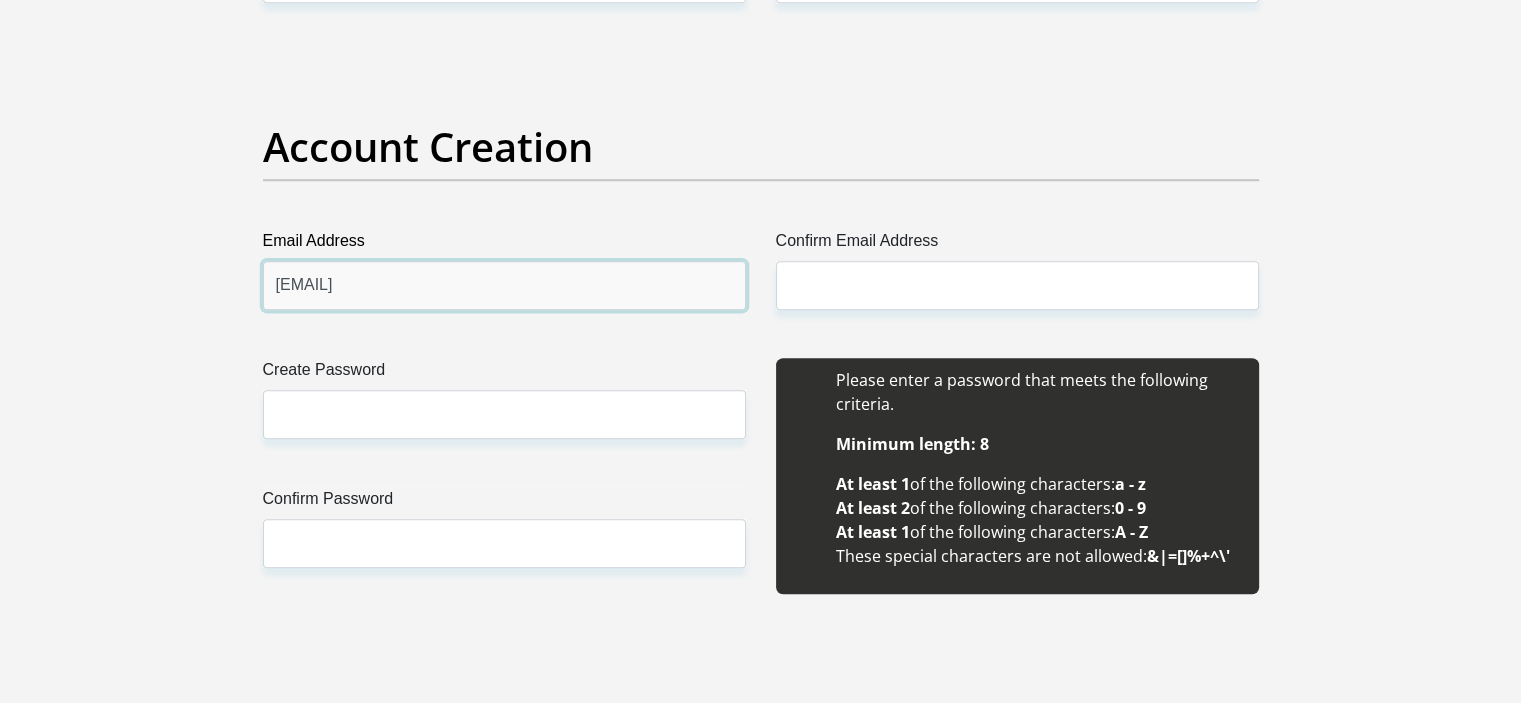 type on "[EMAIL]" 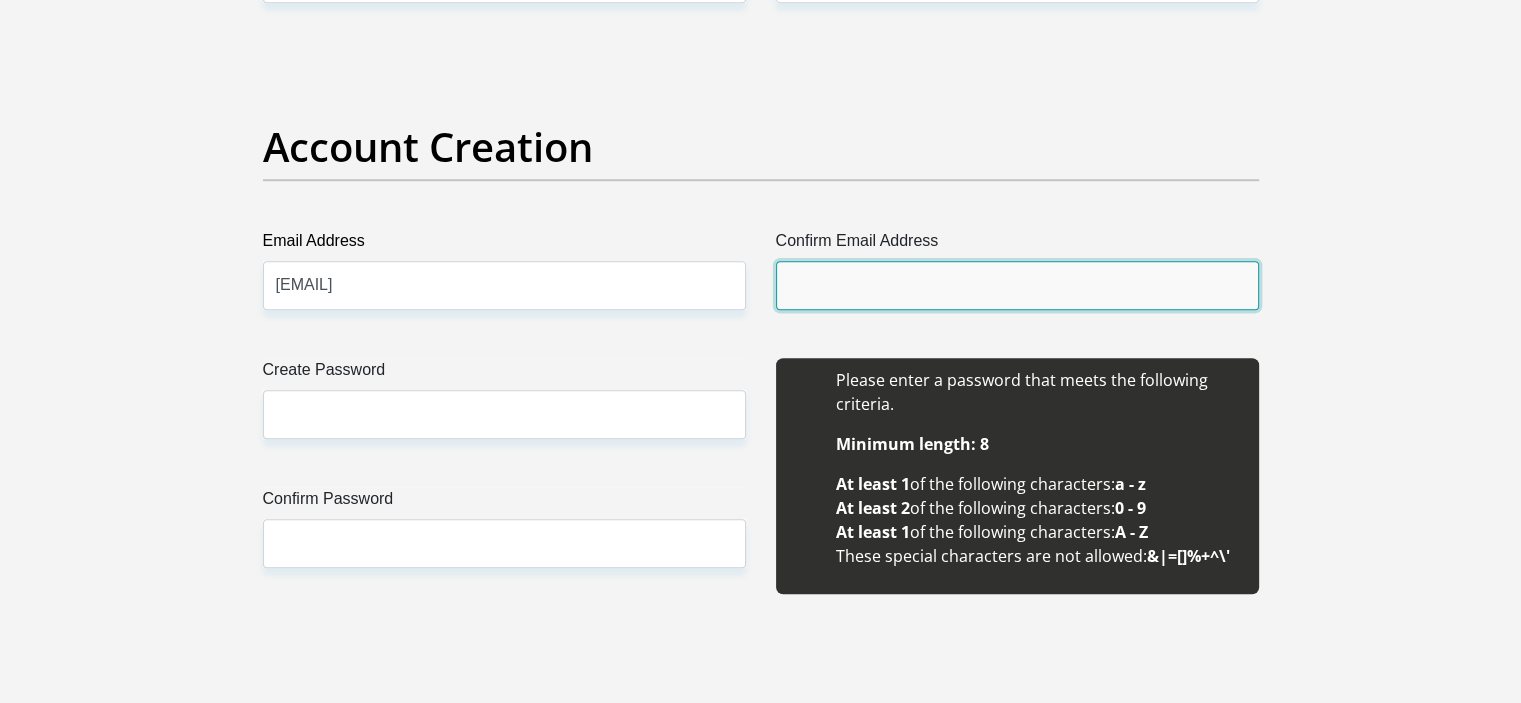 click on "Confirm Email Address" at bounding box center [1017, 285] 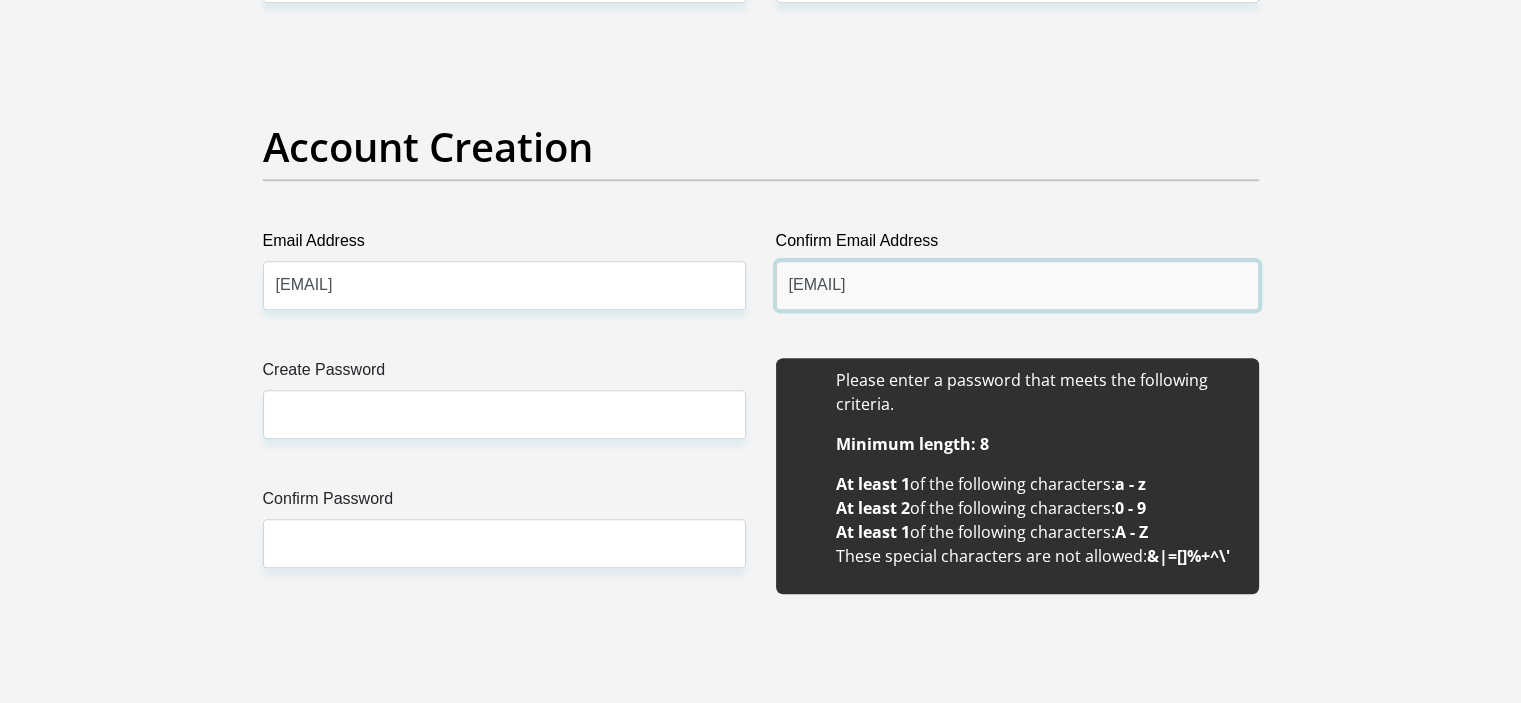 type on "[EMAIL]" 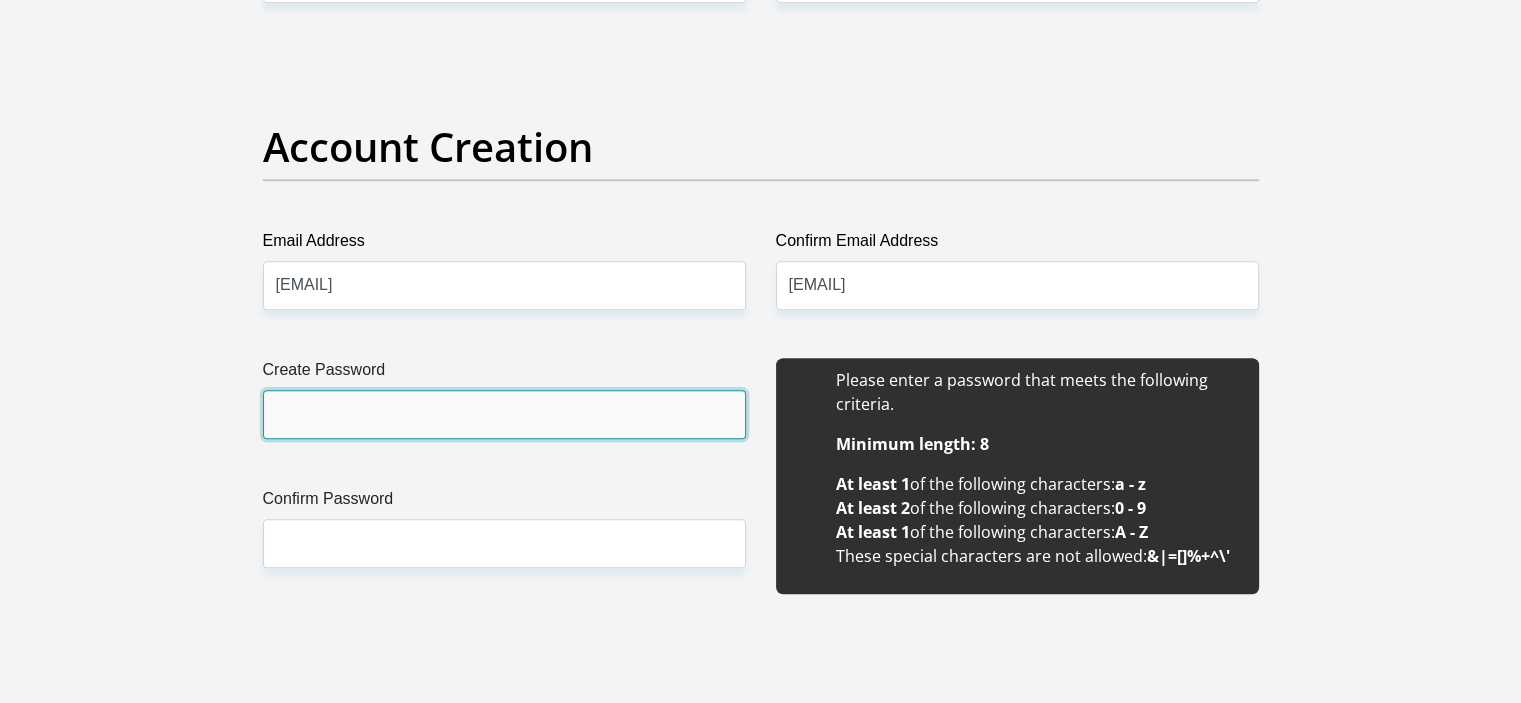 click on "Create Password" at bounding box center [504, 414] 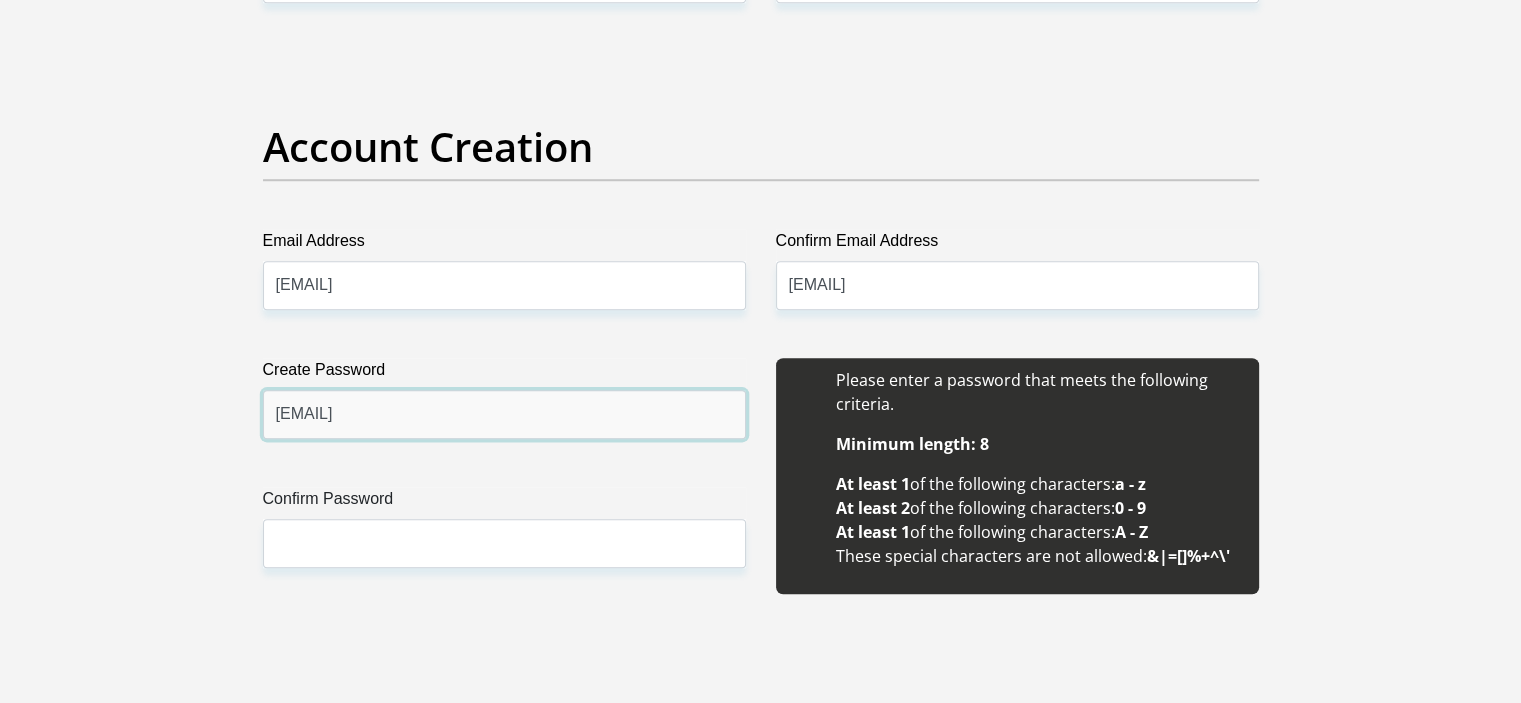 type on "[EMAIL]" 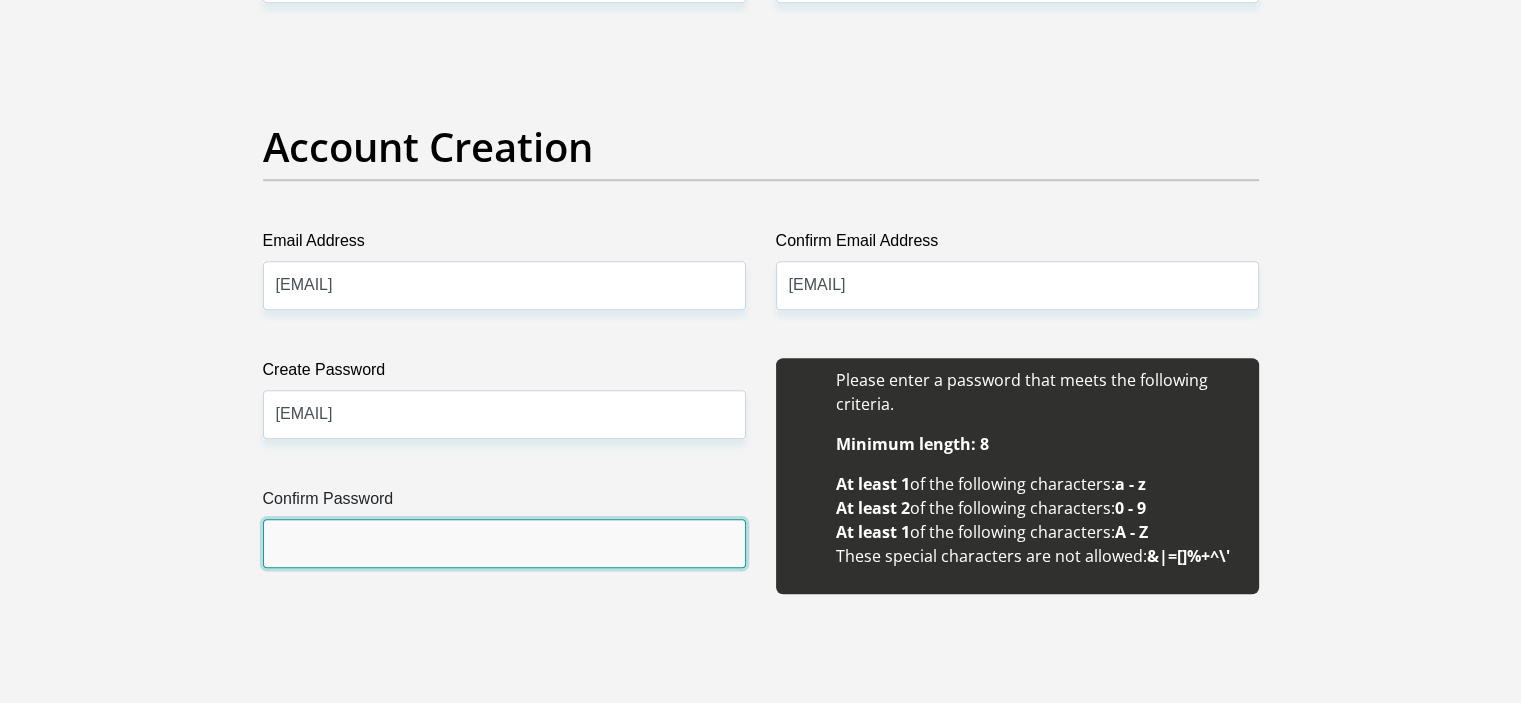 click on "Confirm Password" at bounding box center [504, 543] 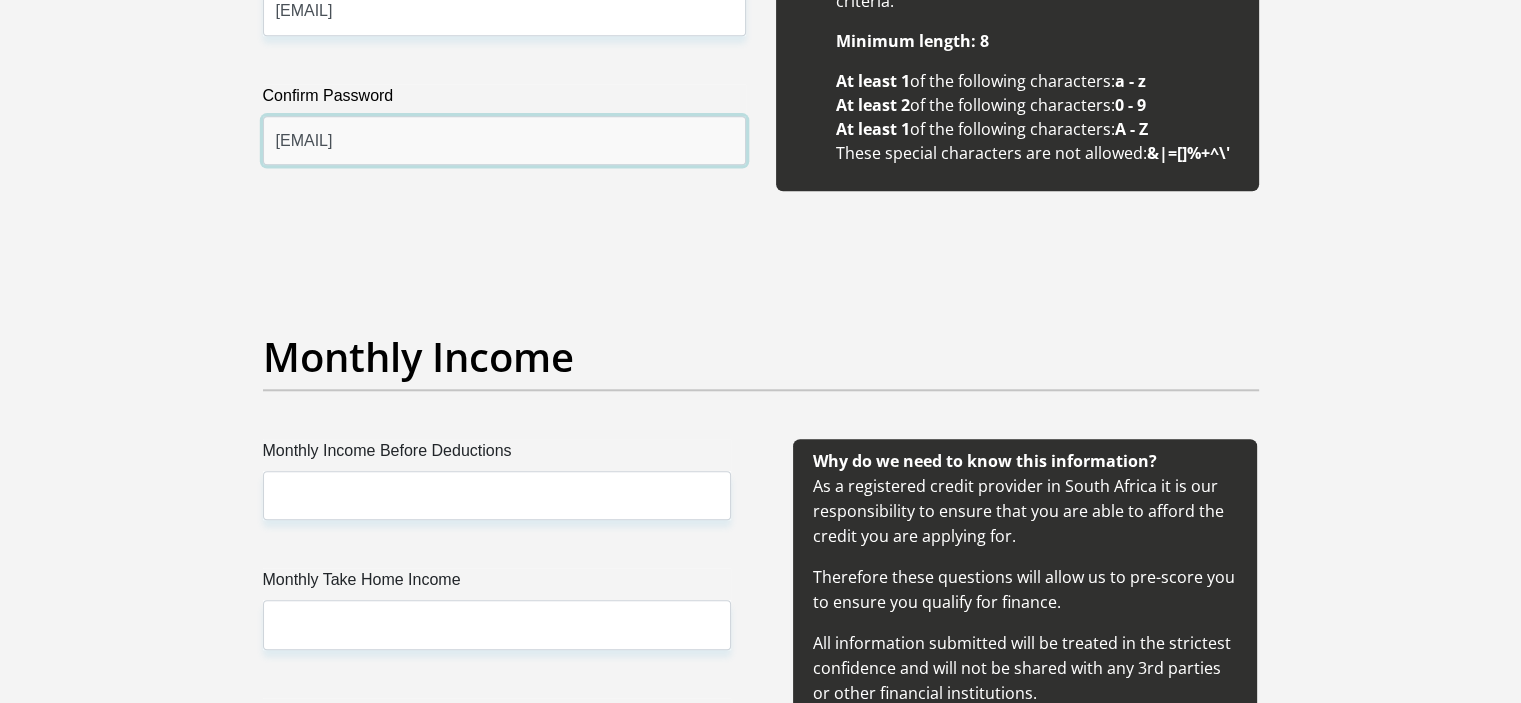 scroll, scrollTop: 2008, scrollLeft: 0, axis: vertical 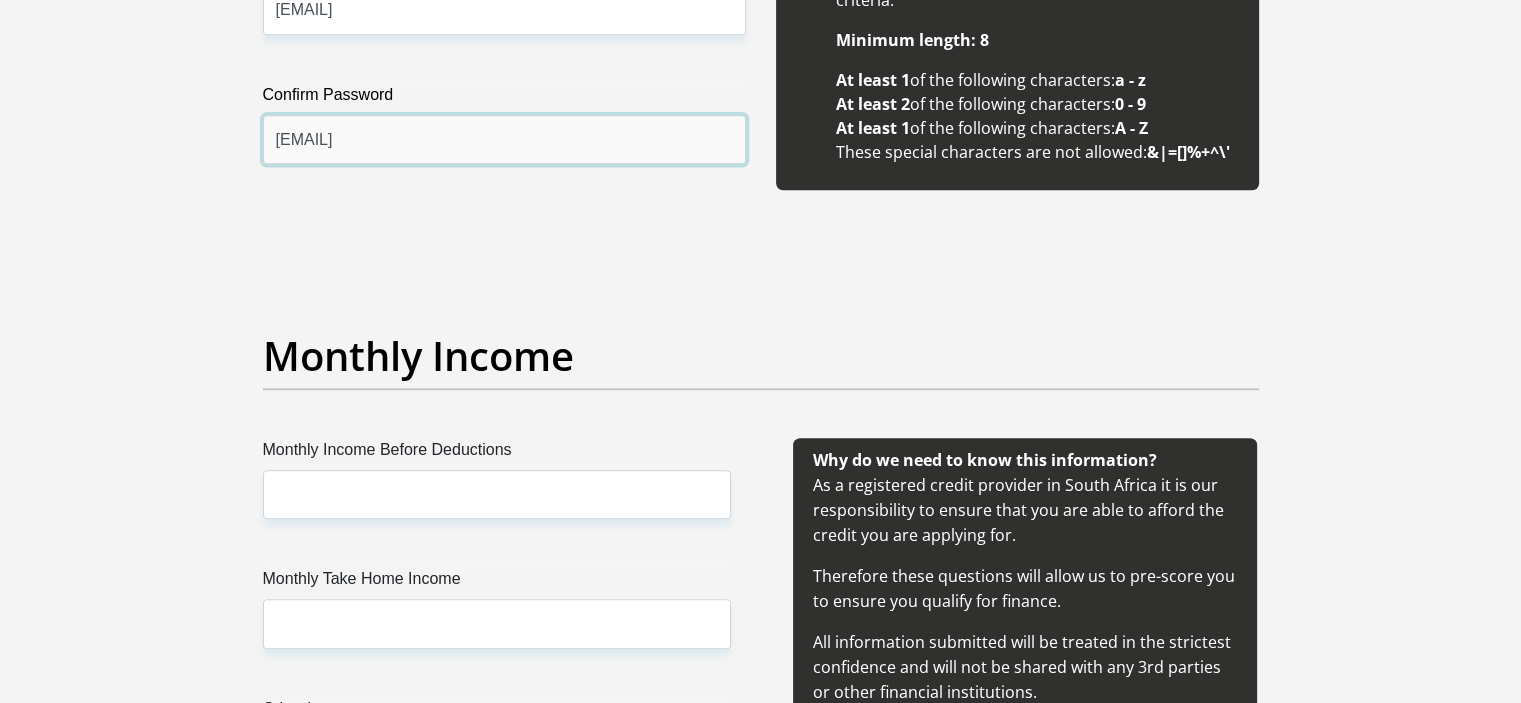 type on "[EMAIL]" 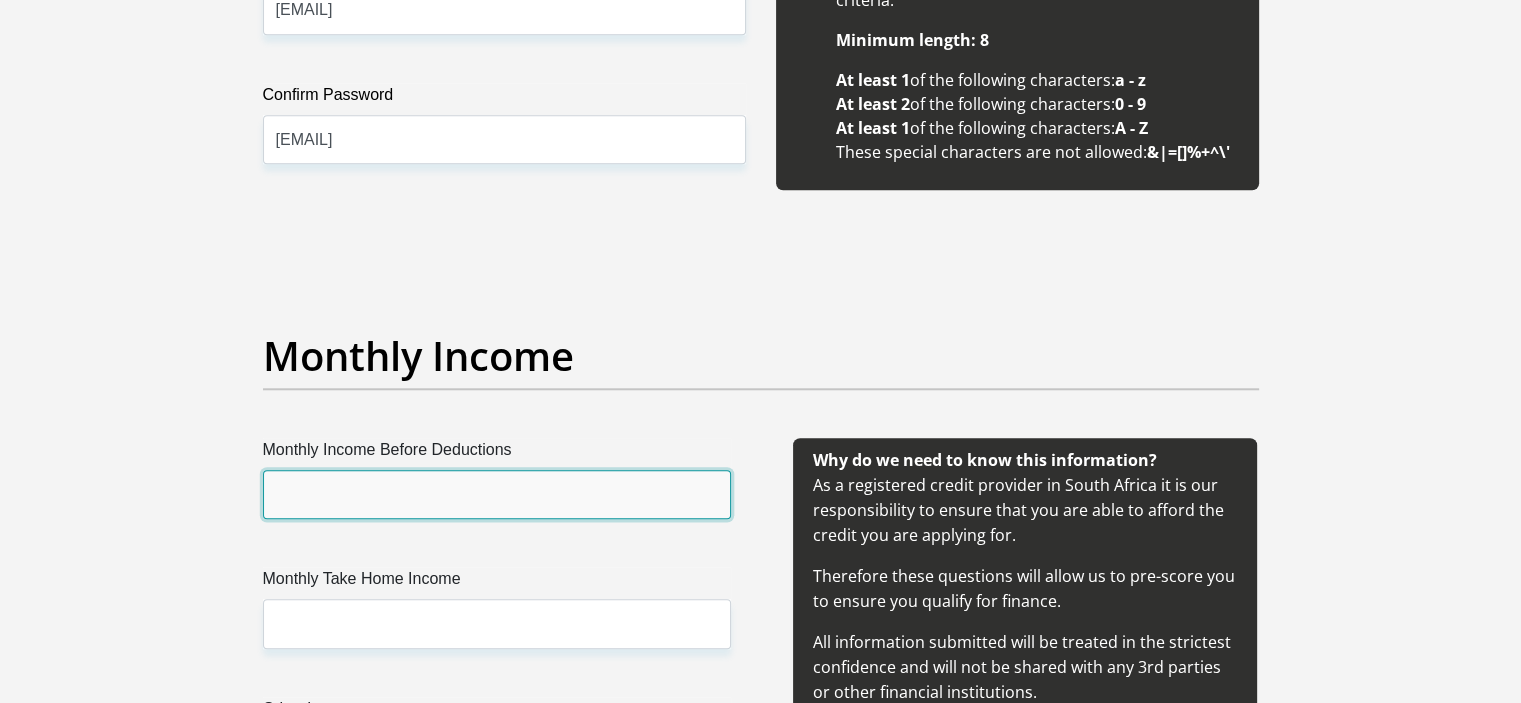 click on "Monthly Income Before Deductions" at bounding box center (497, 494) 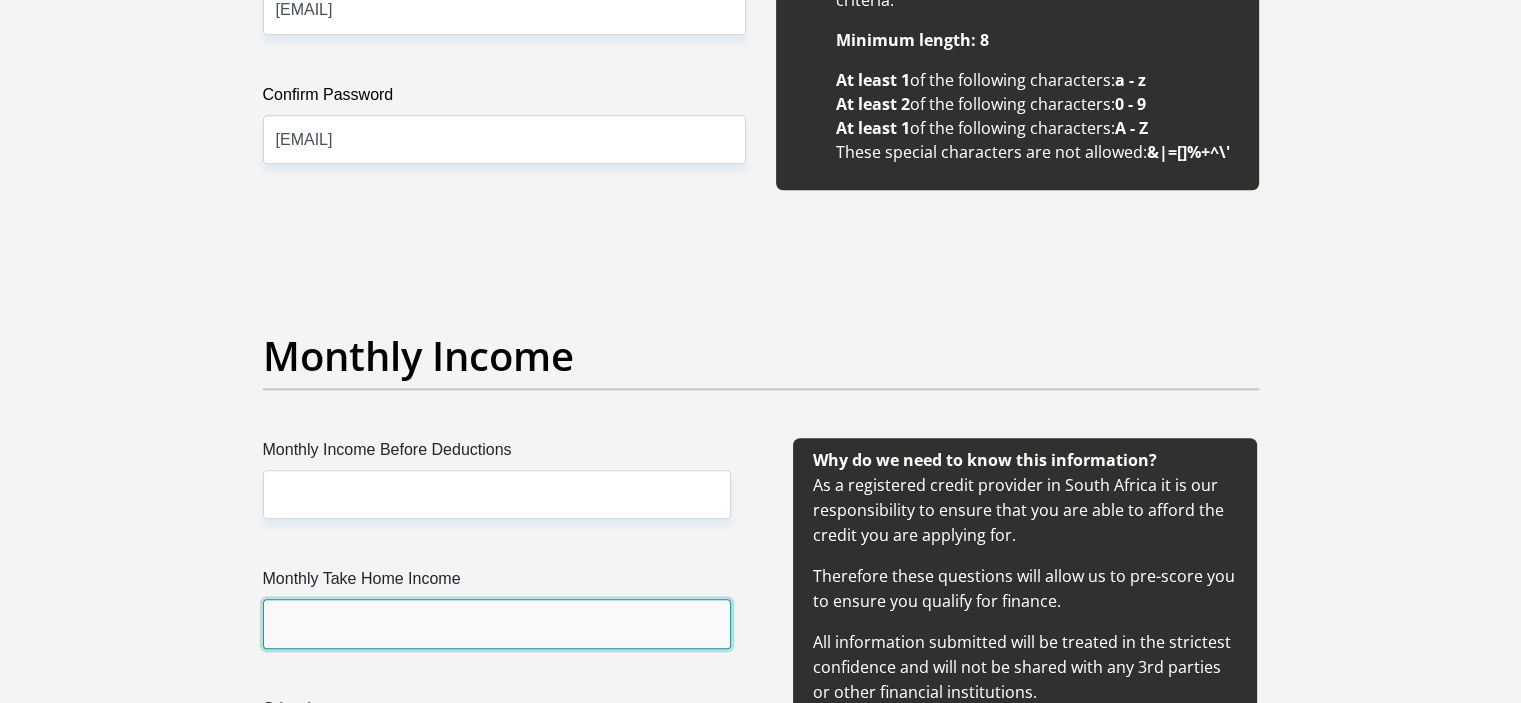 click on "Monthly Take Home Income" at bounding box center (497, 623) 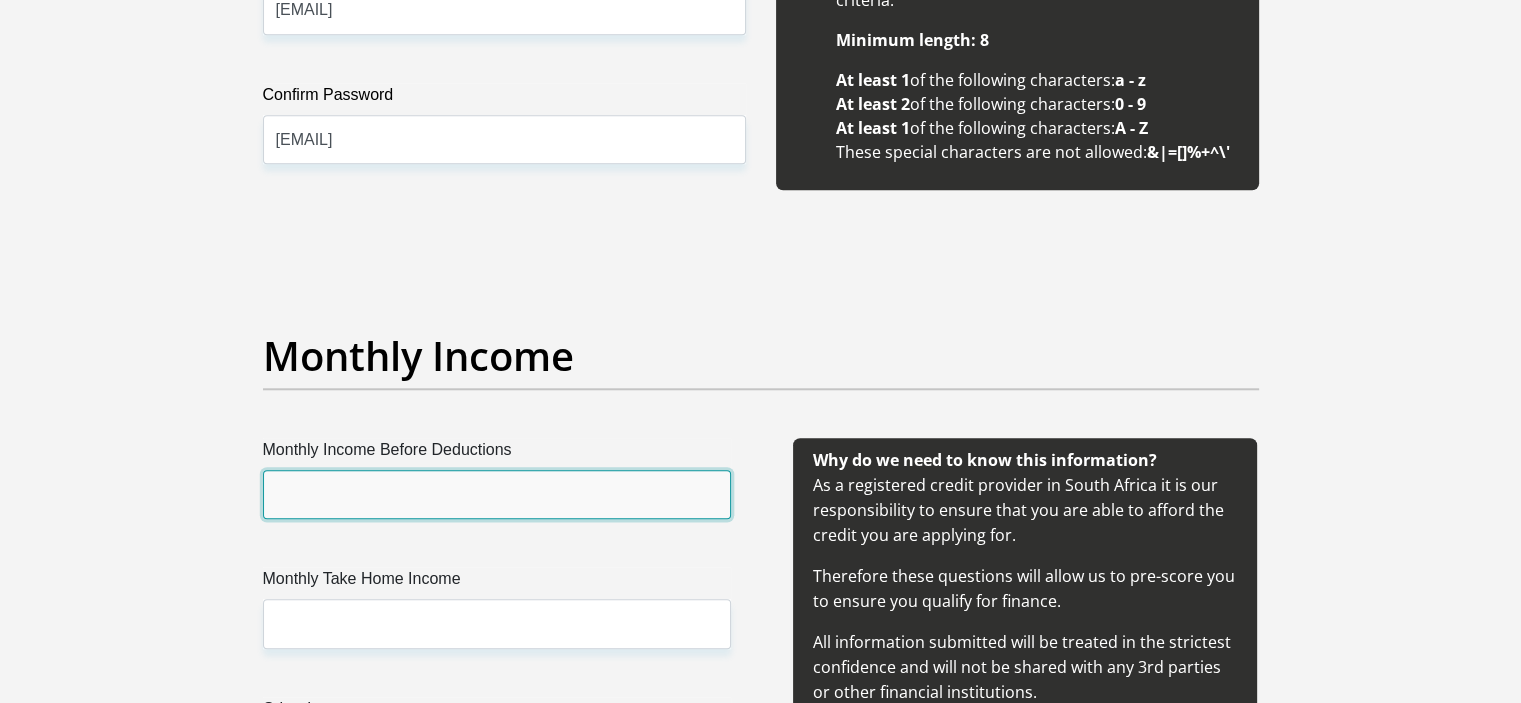 click on "Monthly Income Before Deductions" at bounding box center (497, 494) 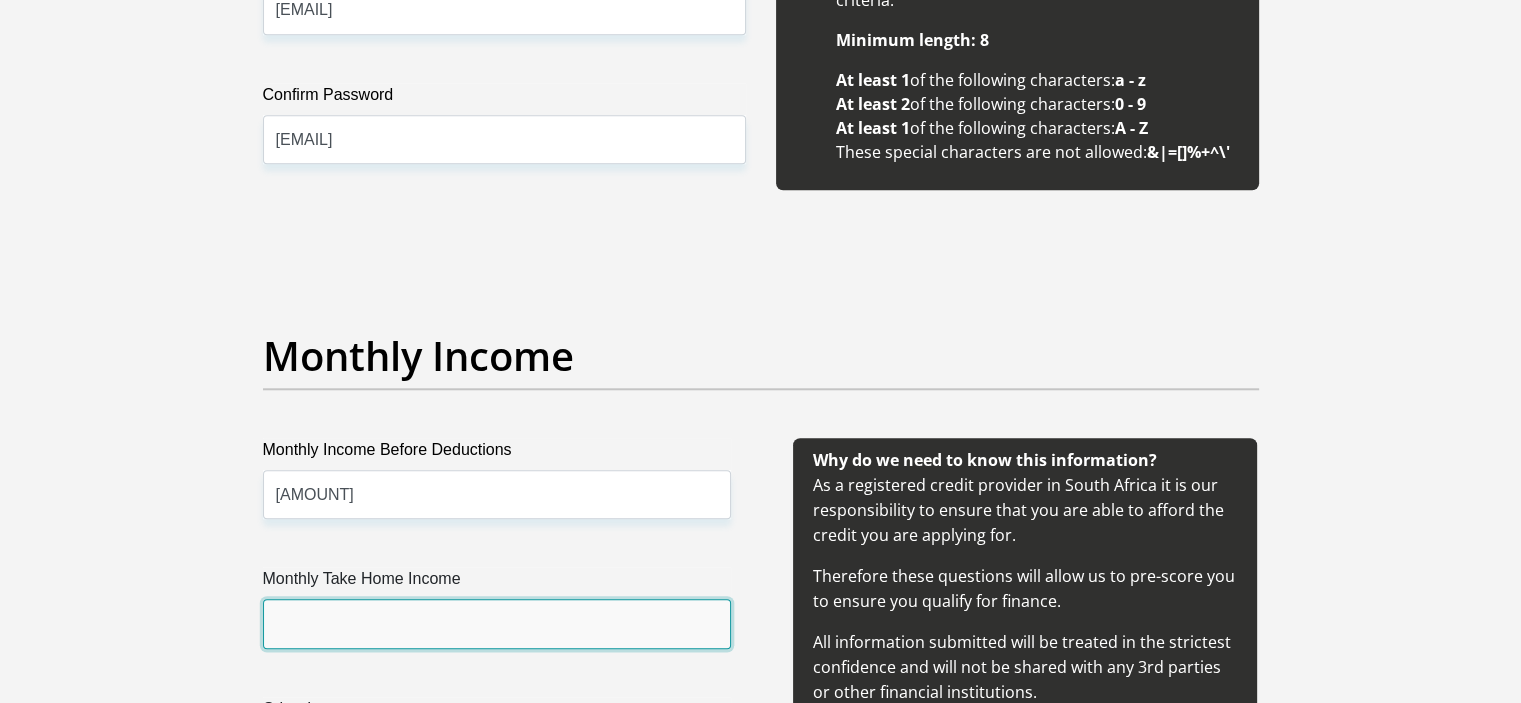 click on "Monthly Take Home Income" at bounding box center (497, 623) 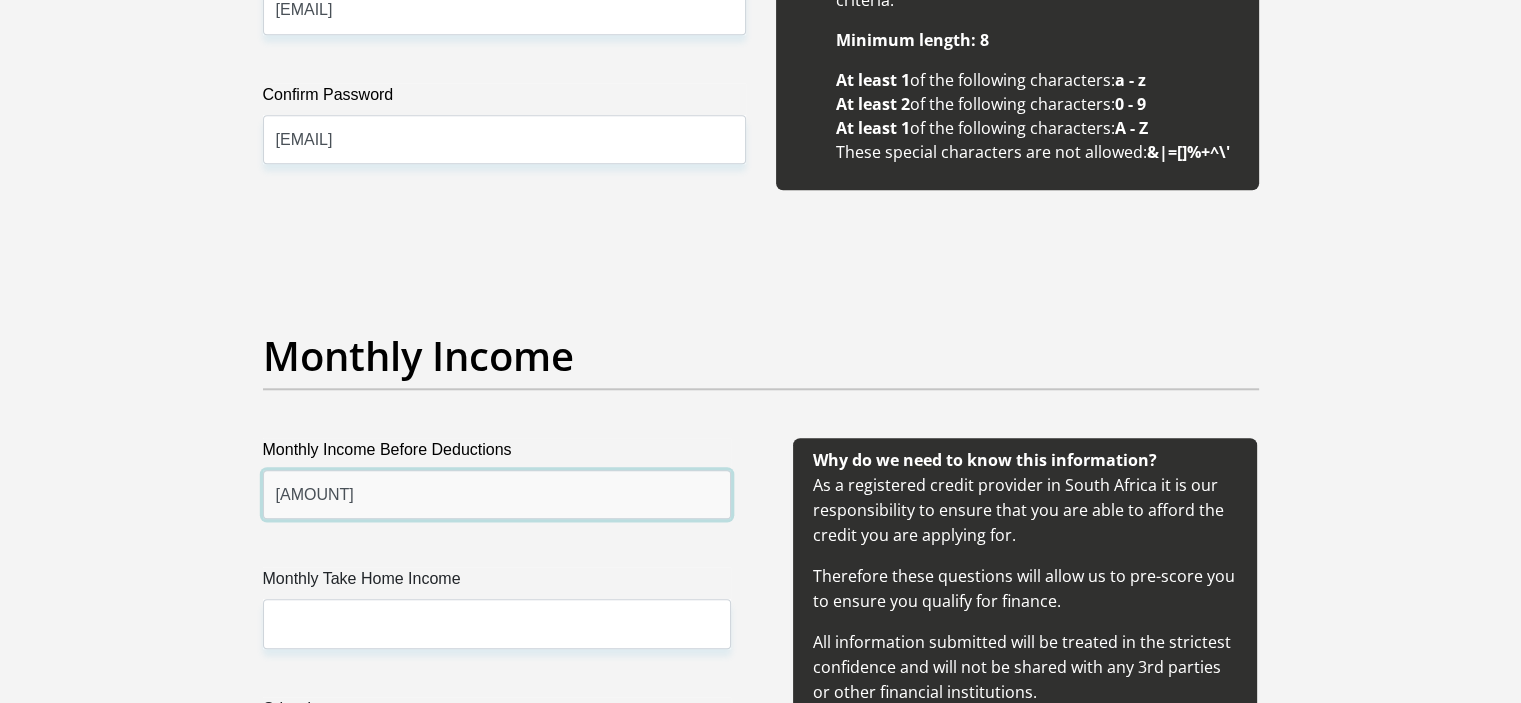 drag, startPoint x: 322, startPoint y: 503, endPoint x: 260, endPoint y: 500, distance: 62.072536 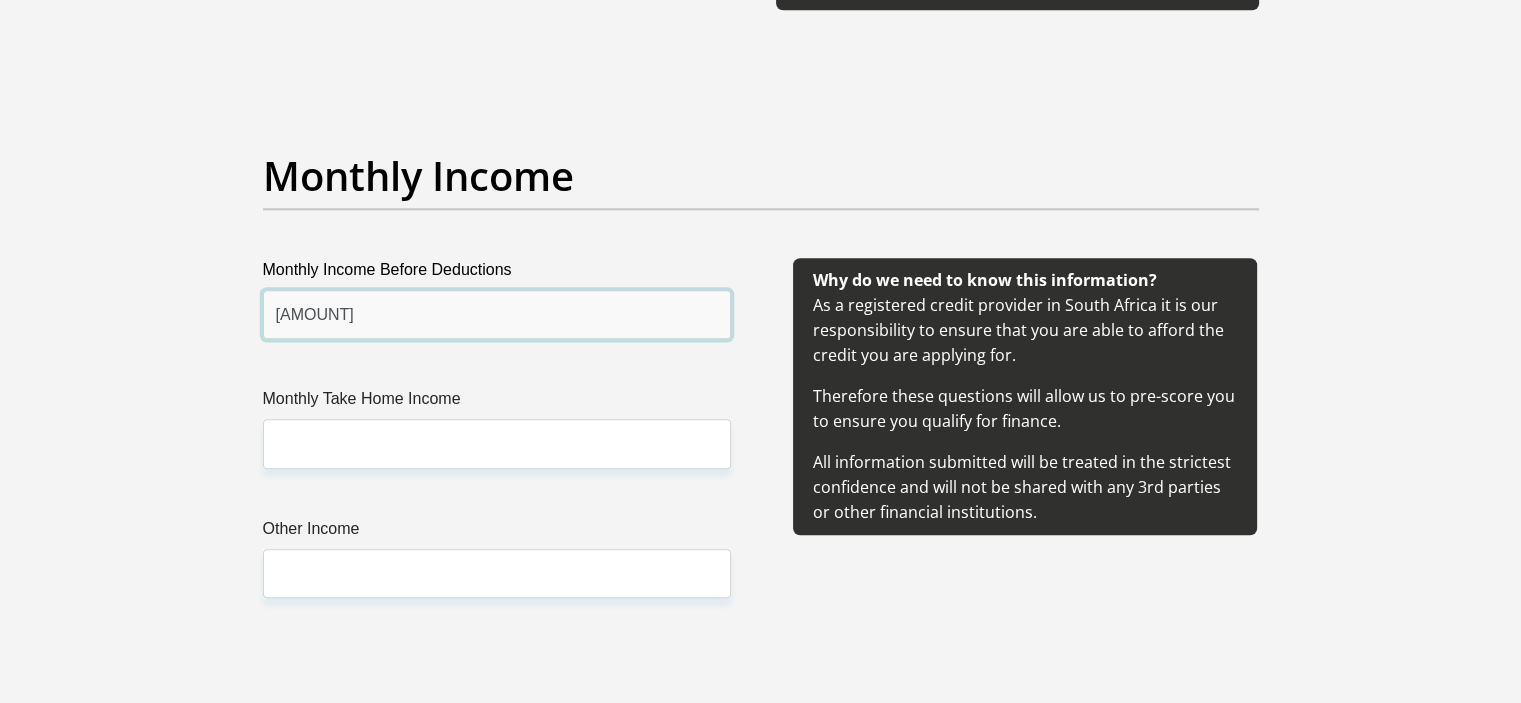 scroll, scrollTop: 2186, scrollLeft: 0, axis: vertical 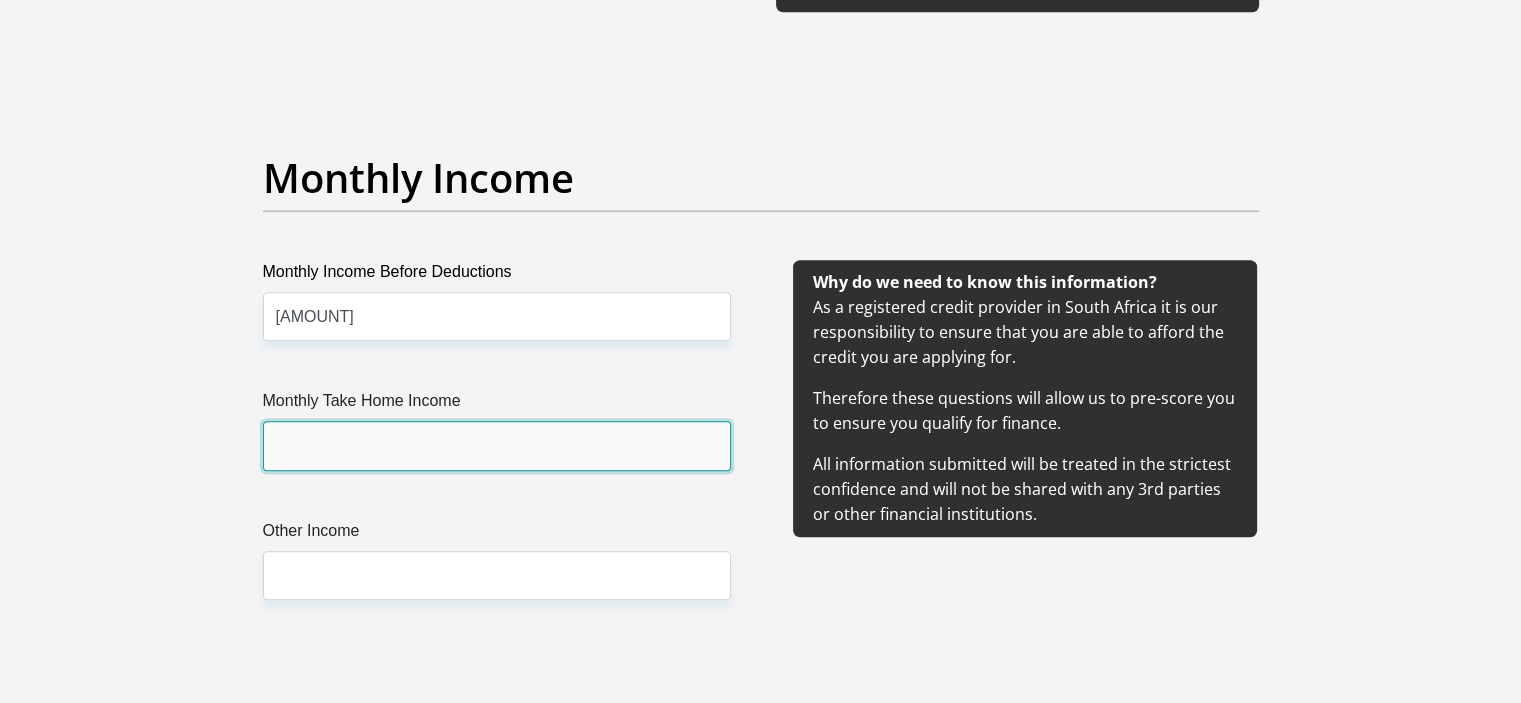click on "Monthly Take Home Income" at bounding box center [497, 445] 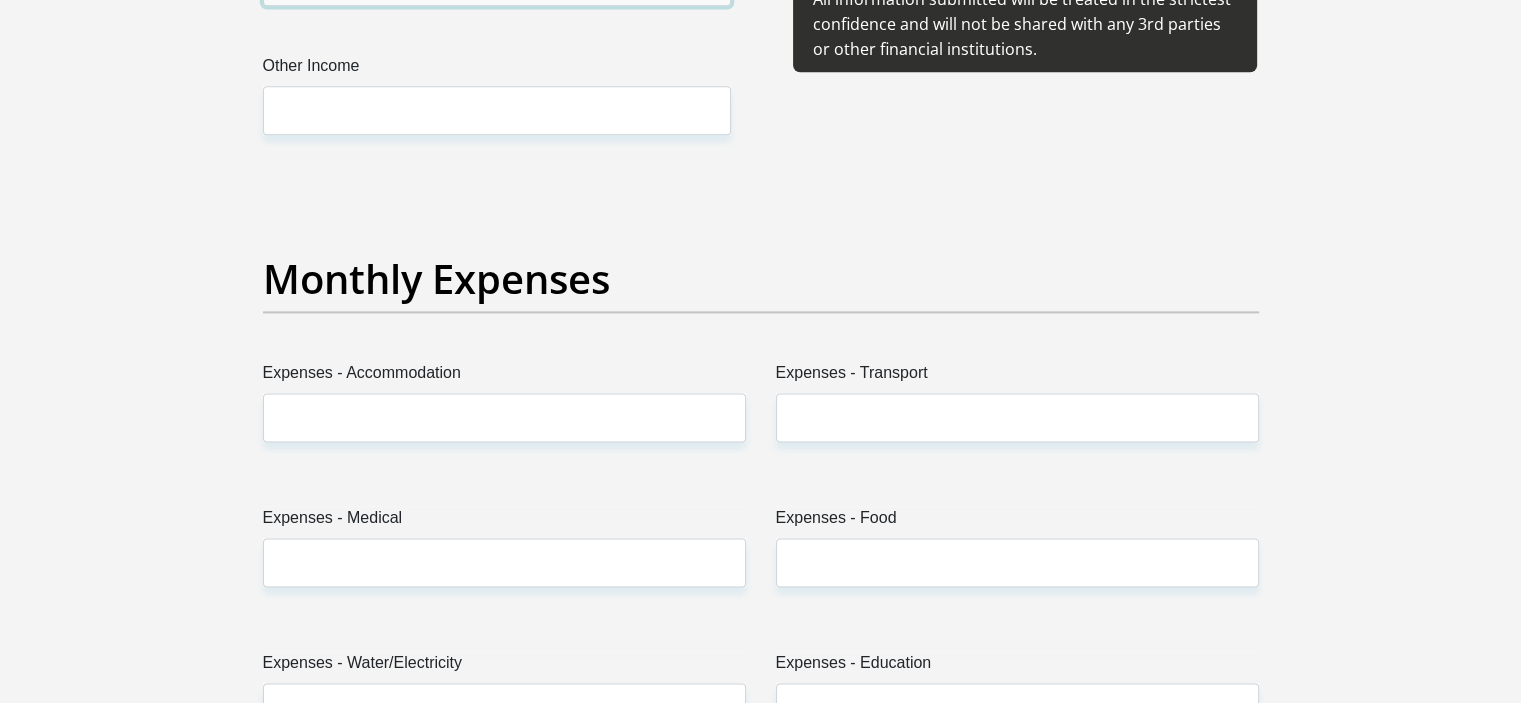 scroll, scrollTop: 2688, scrollLeft: 0, axis: vertical 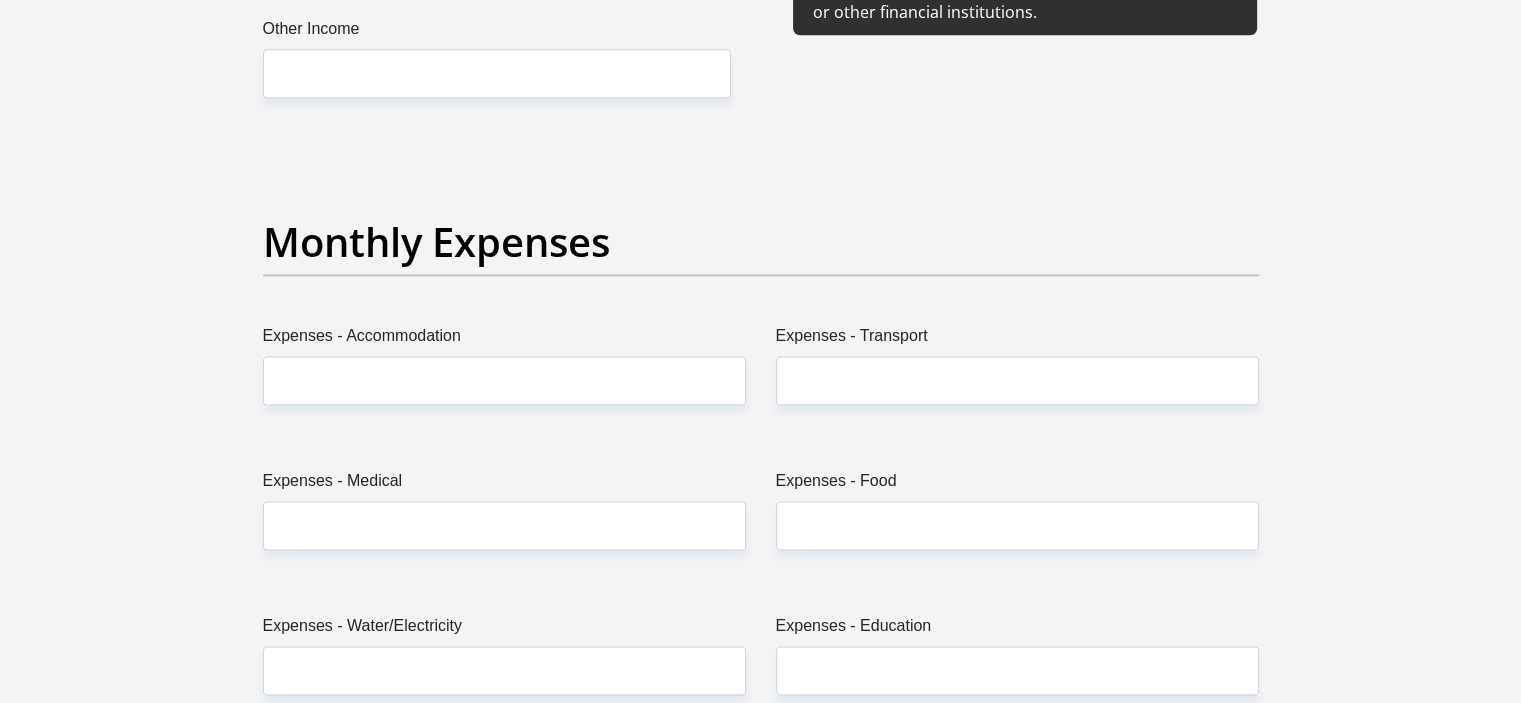 type on "16000" 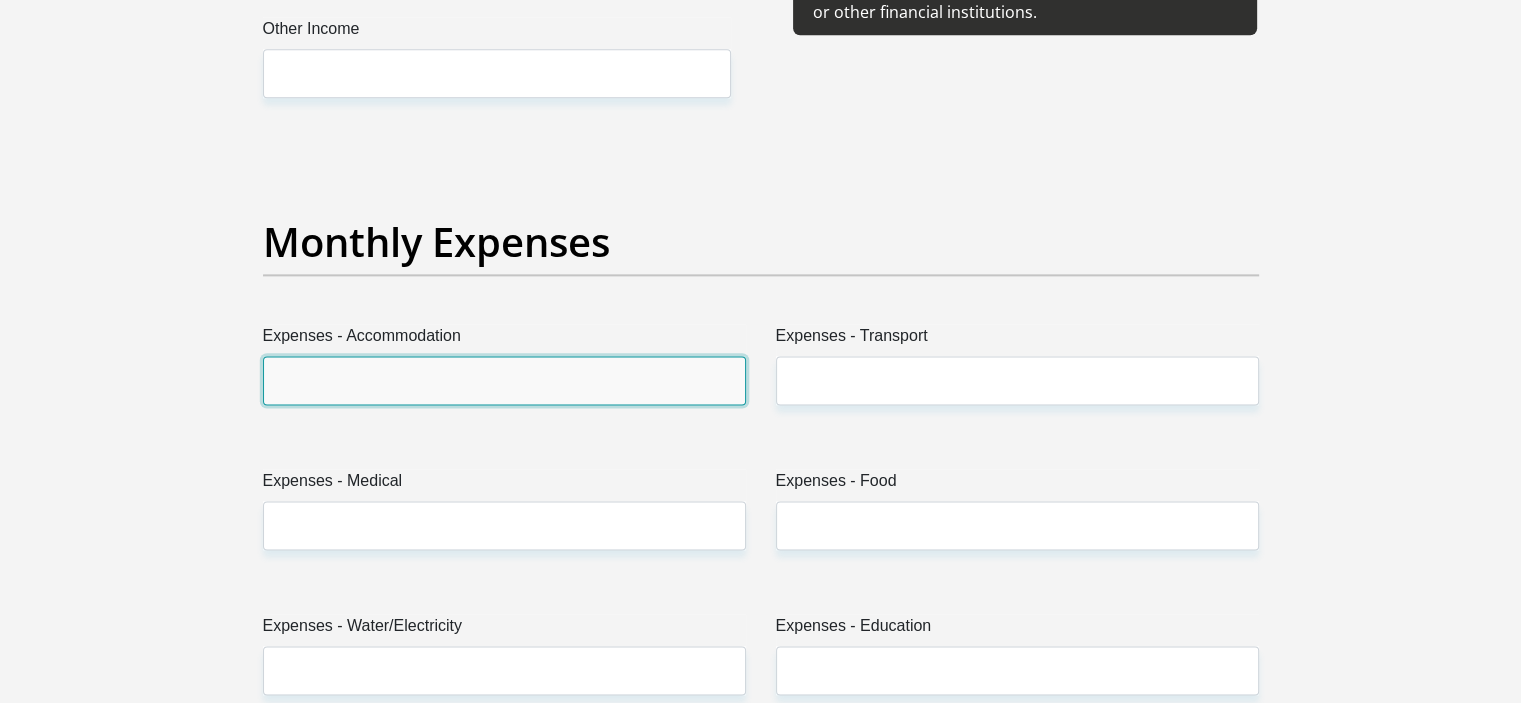 click on "Expenses - Accommodation" at bounding box center [504, 380] 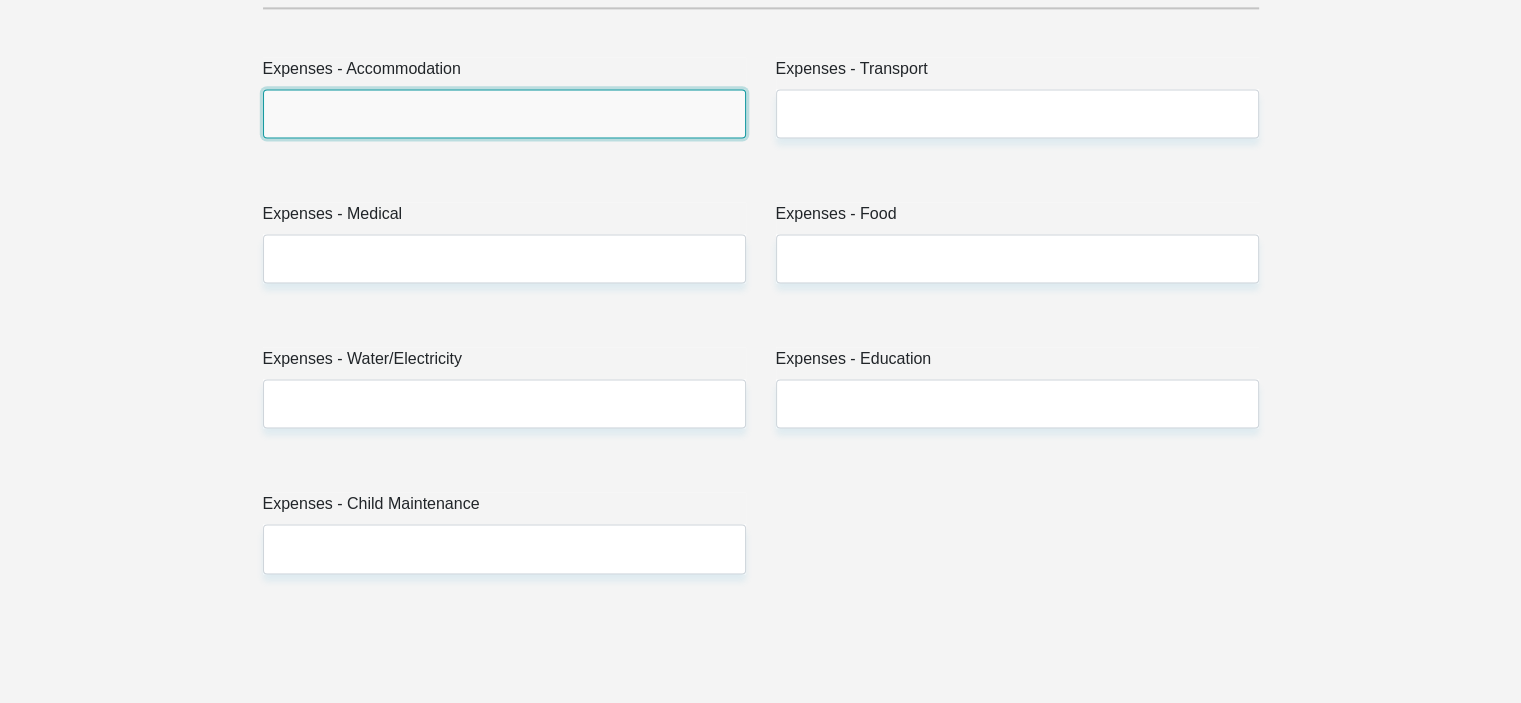 scroll, scrollTop: 2980, scrollLeft: 0, axis: vertical 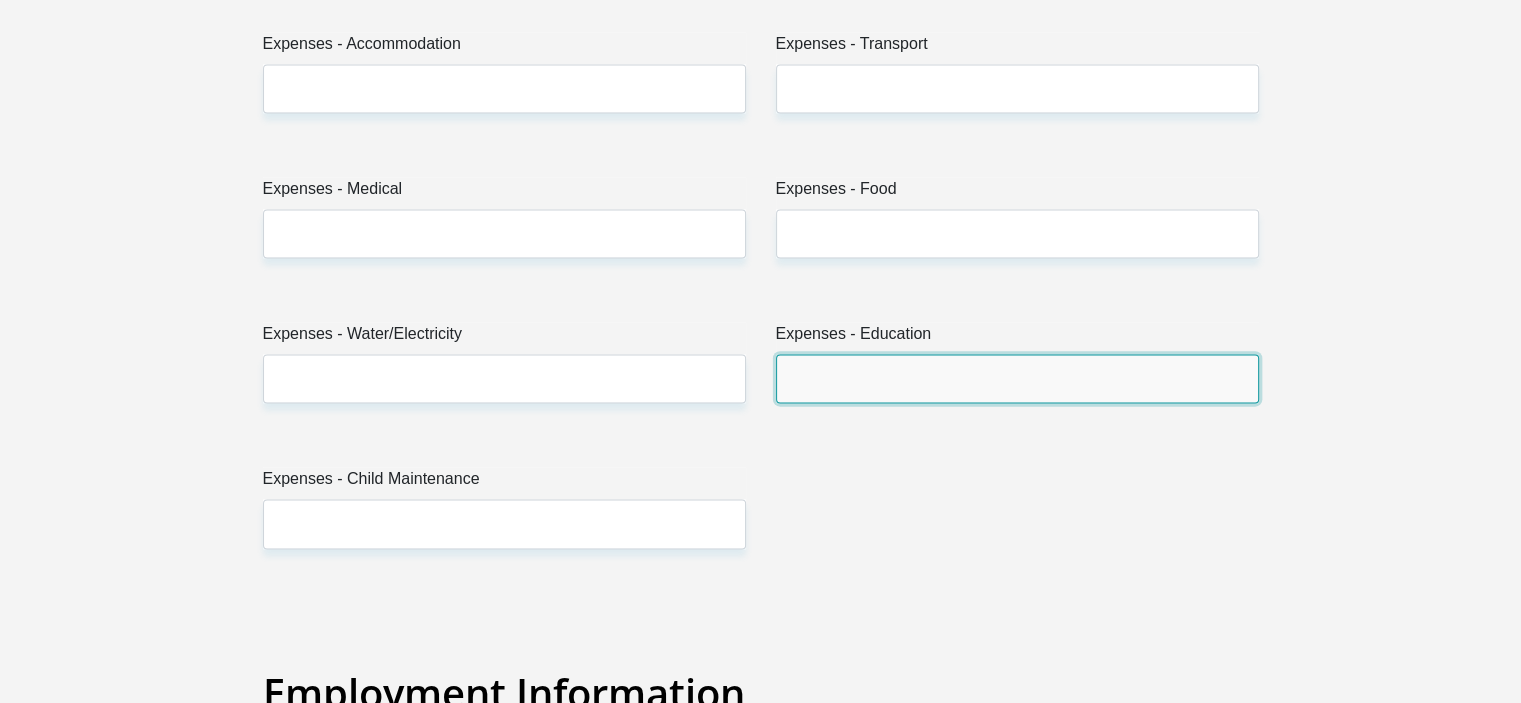 click on "Expenses - Education" at bounding box center (1017, 378) 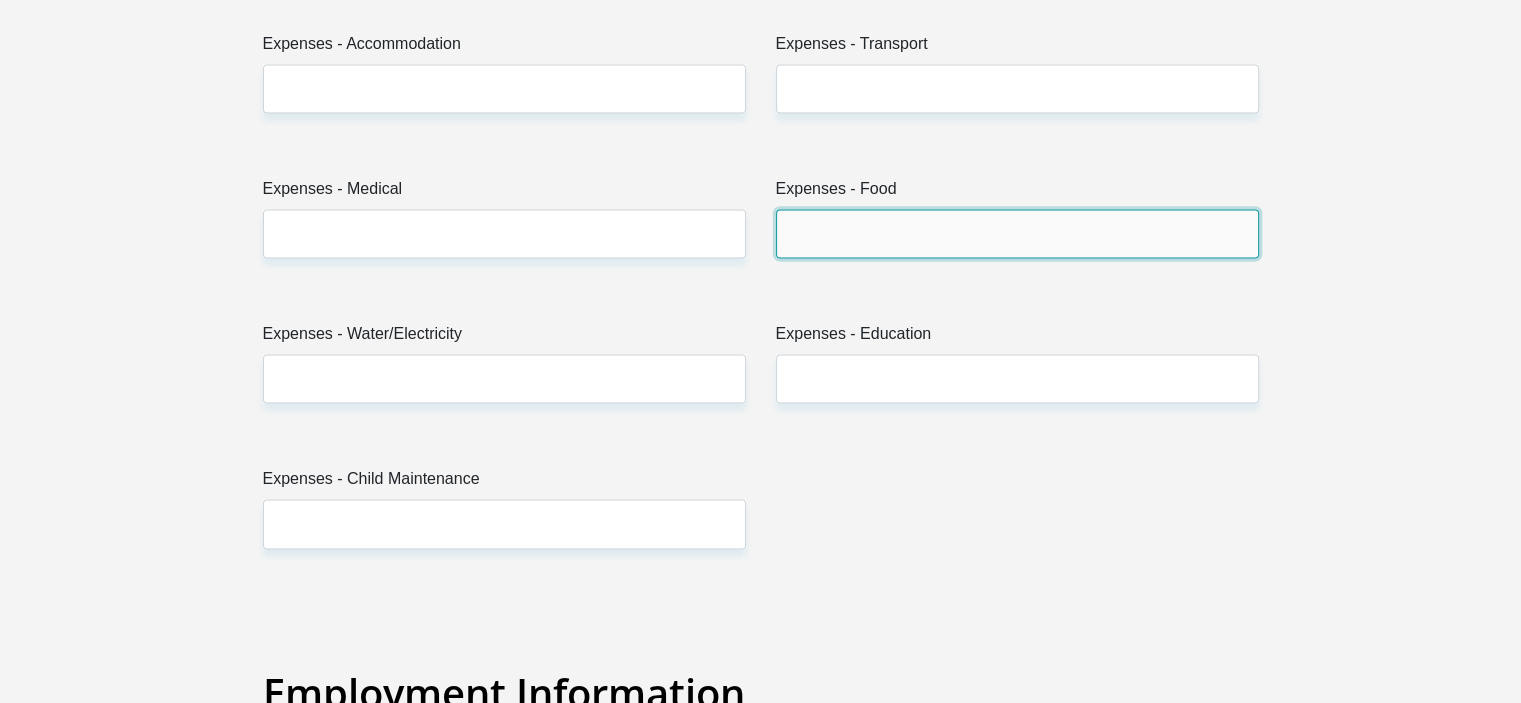 click on "Expenses - Food" at bounding box center [1017, 233] 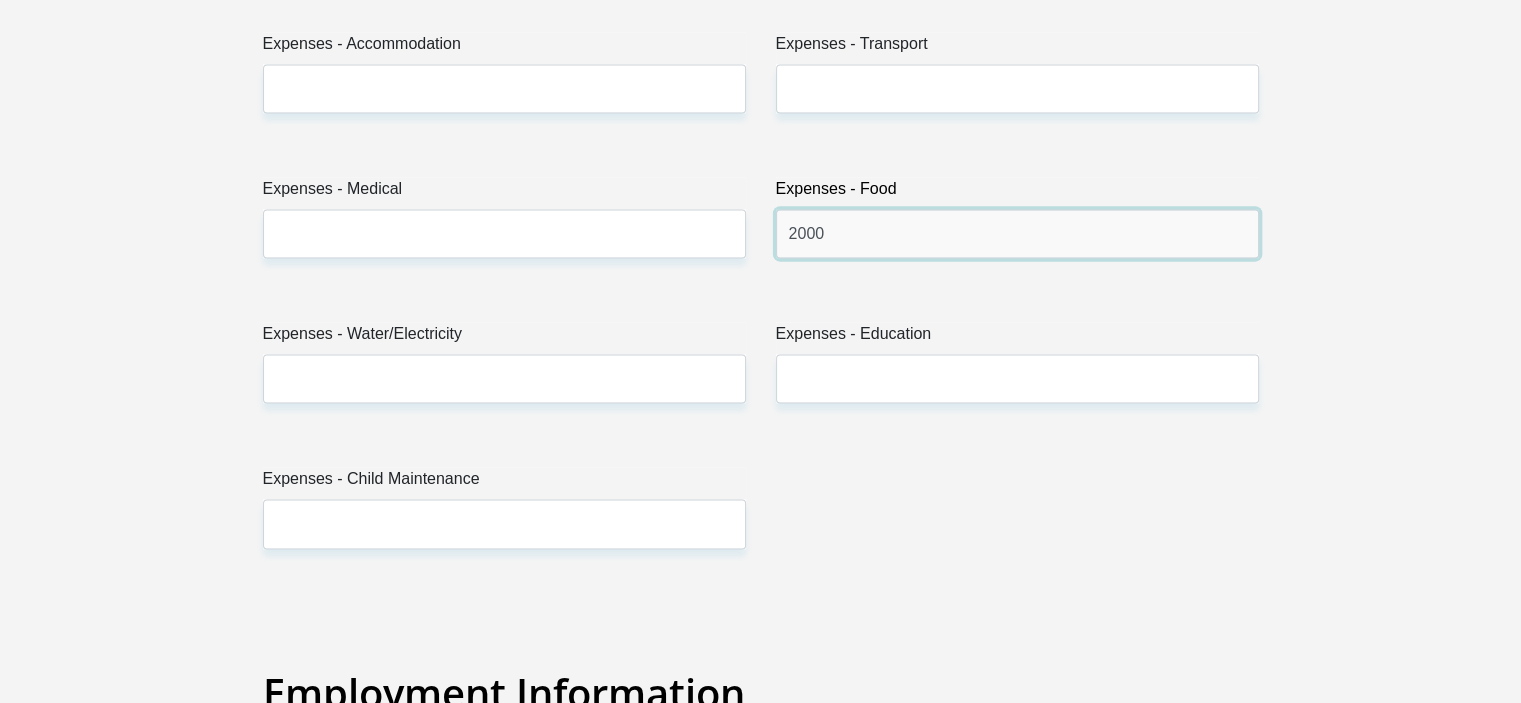 type on "2000" 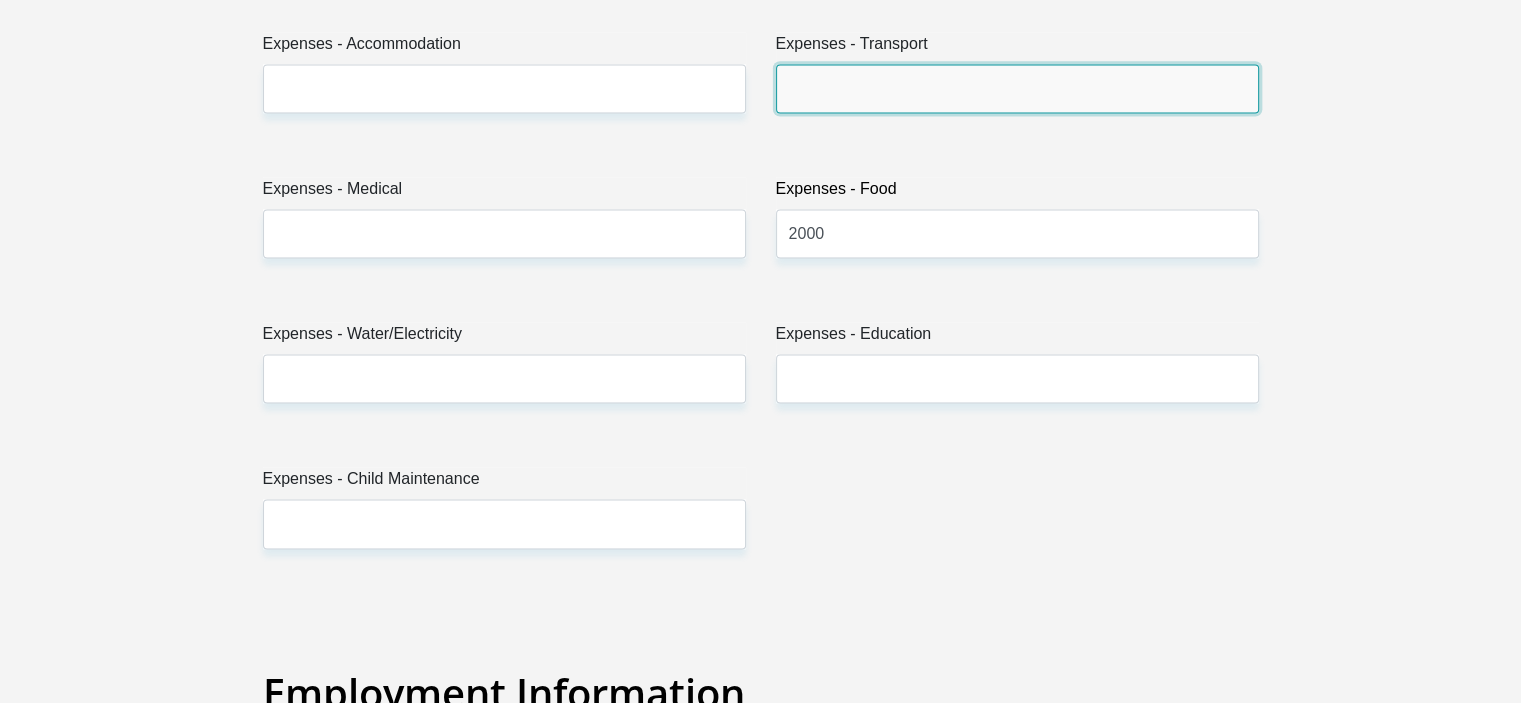 click on "Expenses - Transport" at bounding box center [1017, 88] 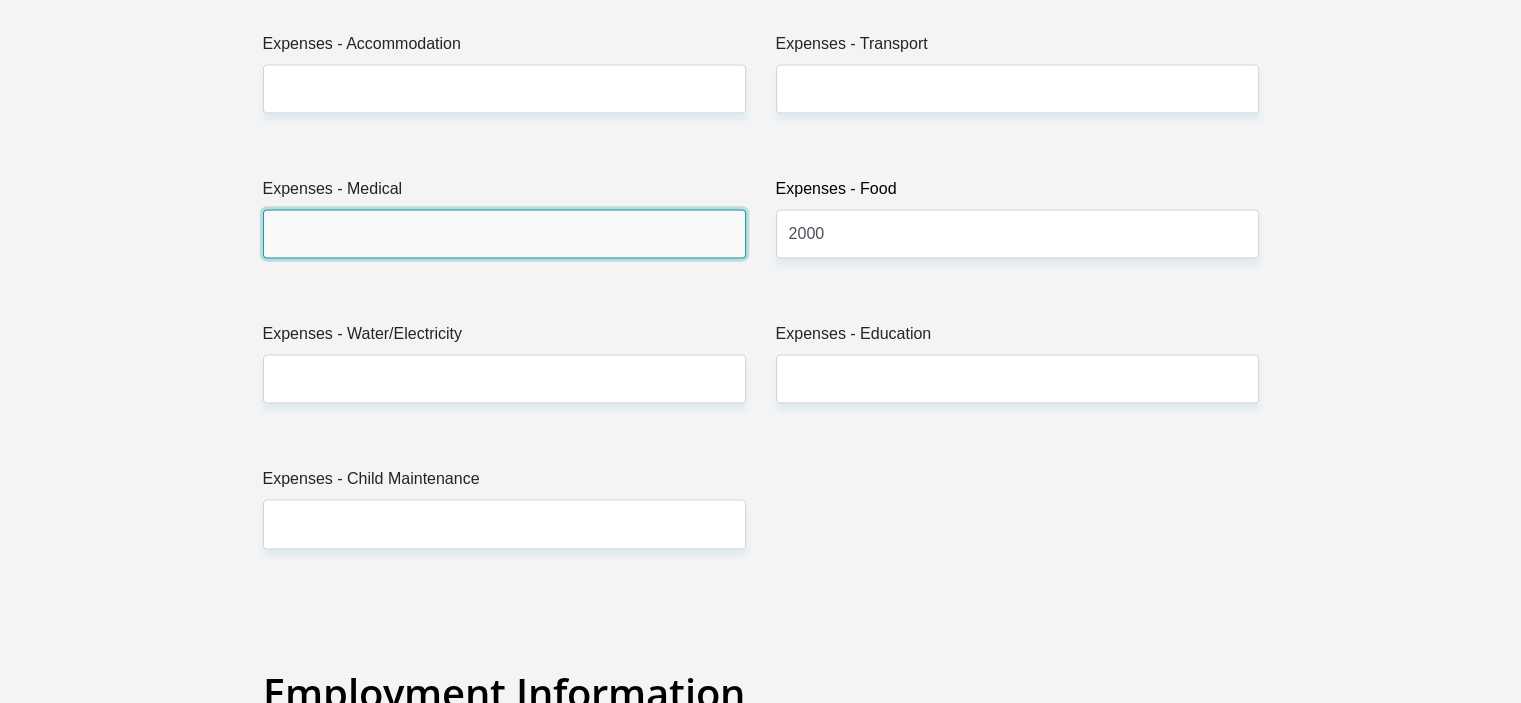 click on "Expenses - Medical" at bounding box center [504, 233] 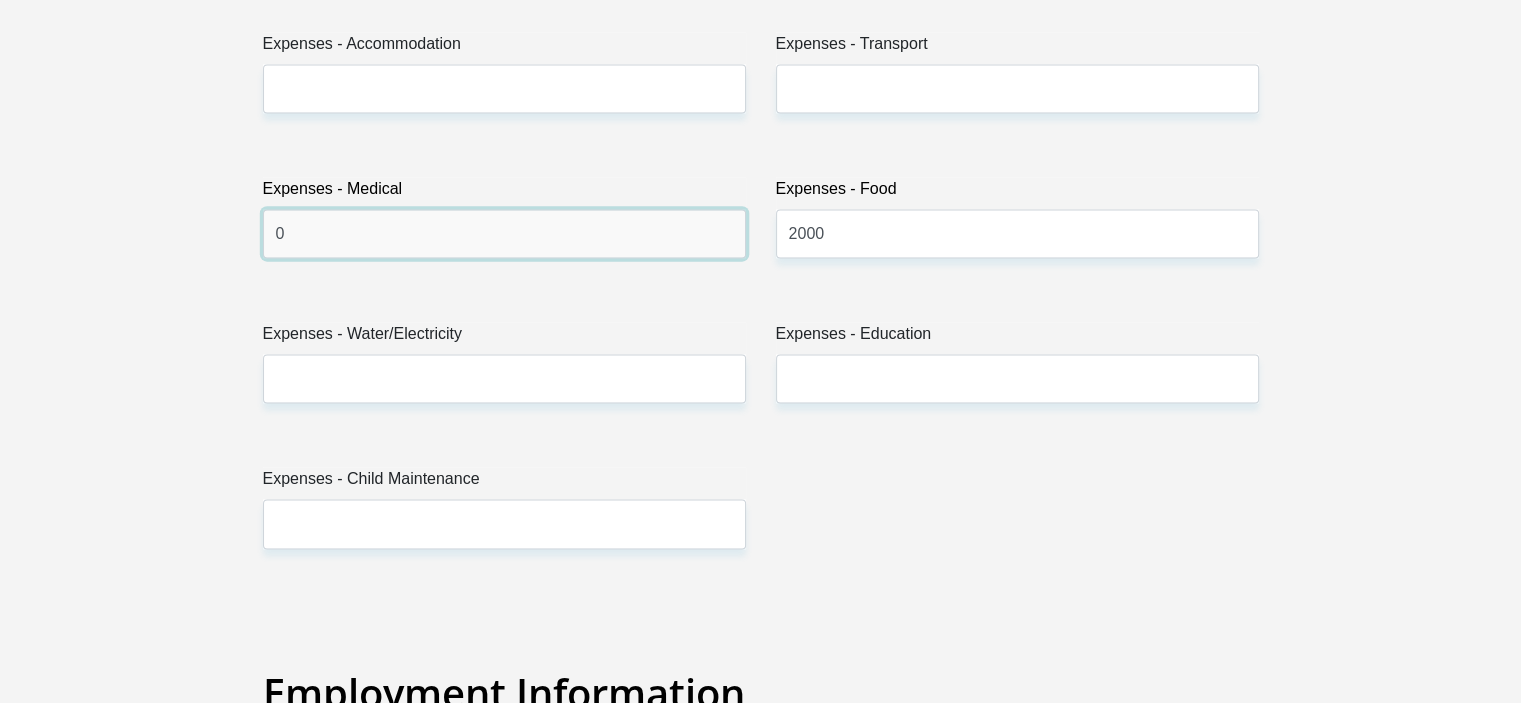 type on "0" 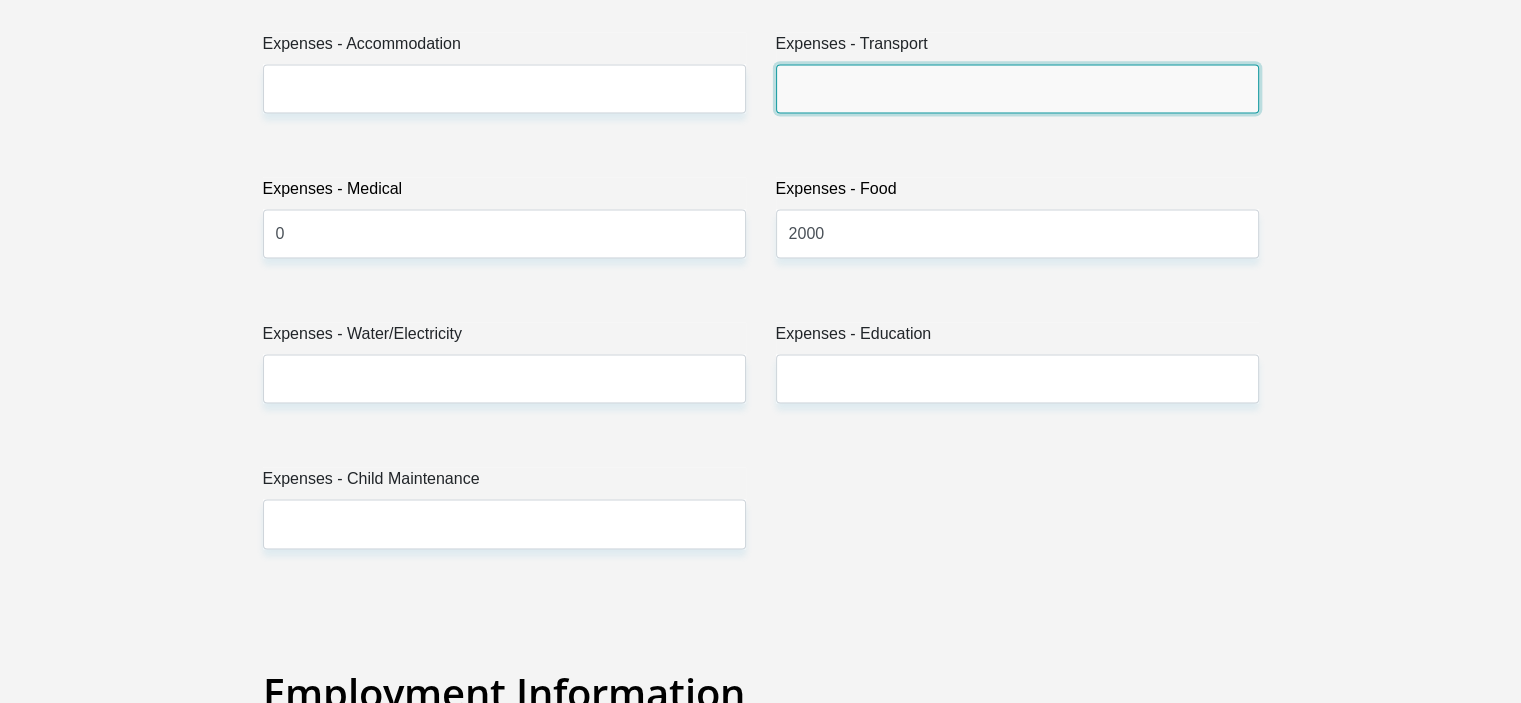 click on "Expenses - Transport" at bounding box center (1017, 88) 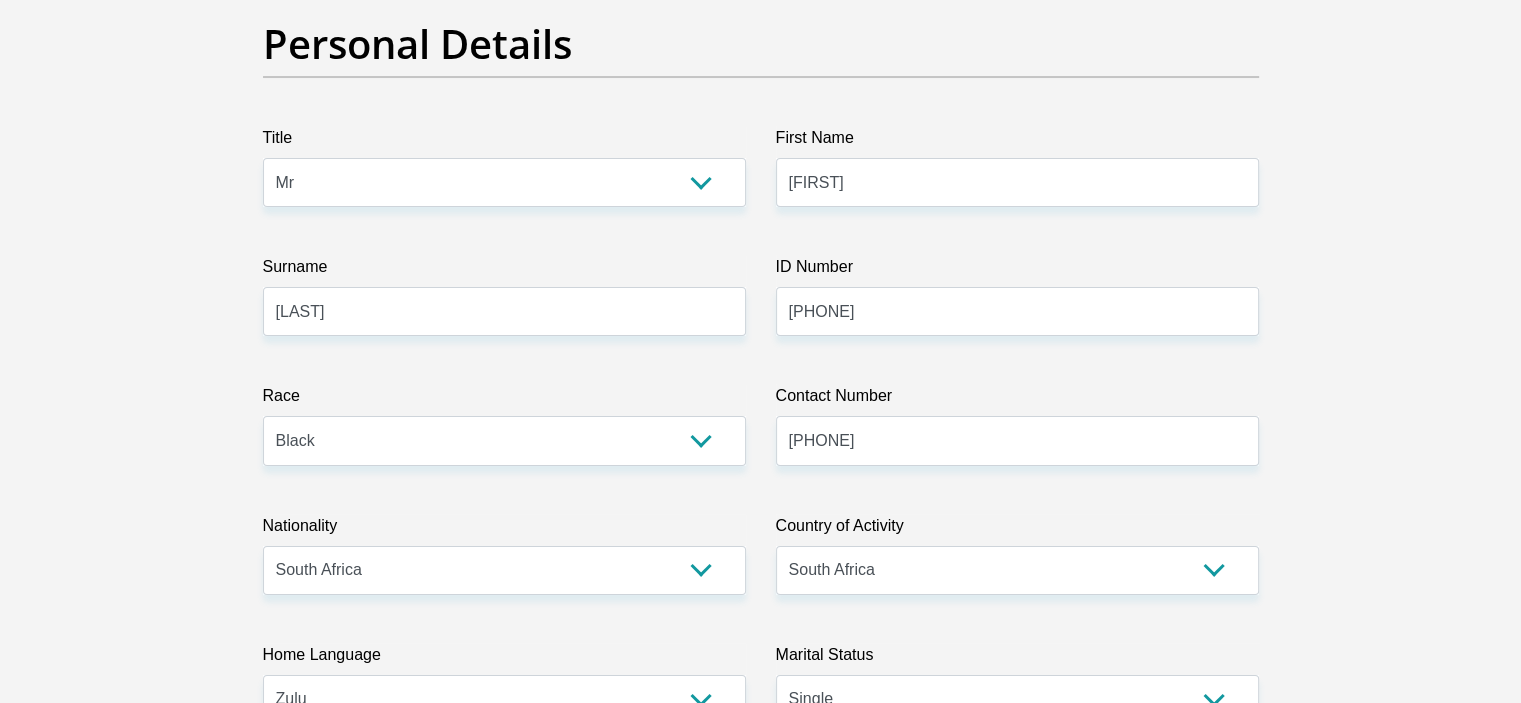 scroll, scrollTop: 0, scrollLeft: 0, axis: both 